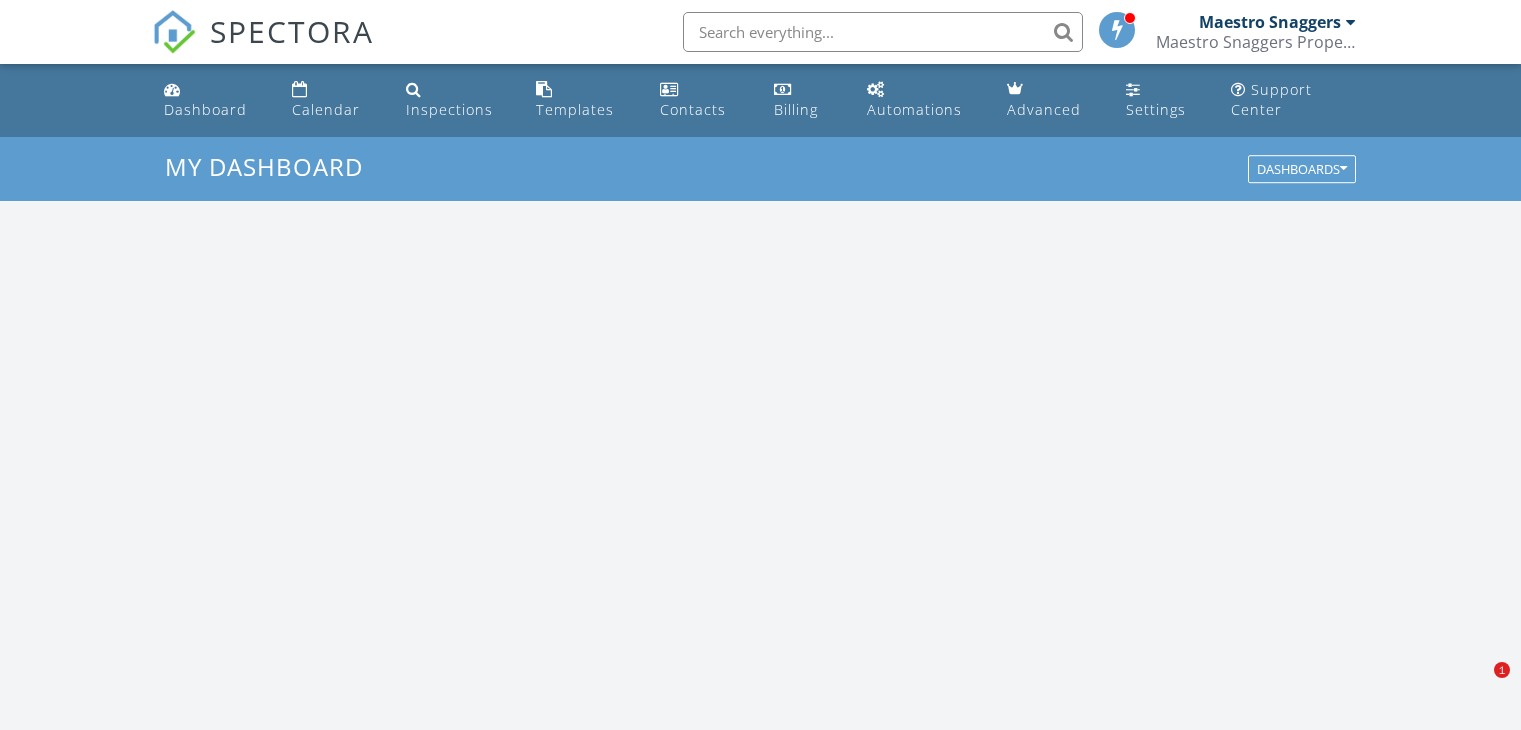 scroll, scrollTop: 0, scrollLeft: 0, axis: both 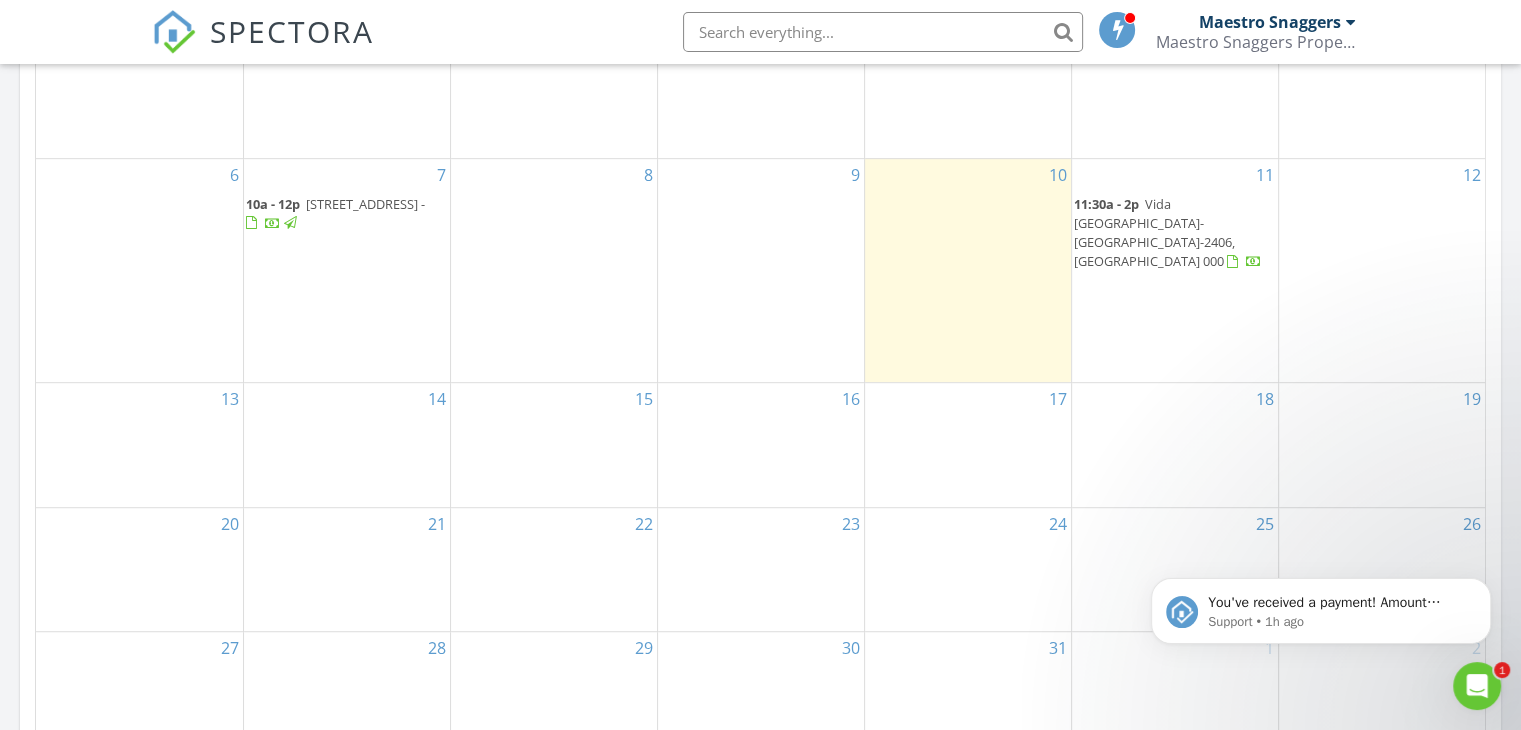 click on "Vida Dubai Mall-Downtown T2-2406, Dubai 000" at bounding box center [1154, 233] 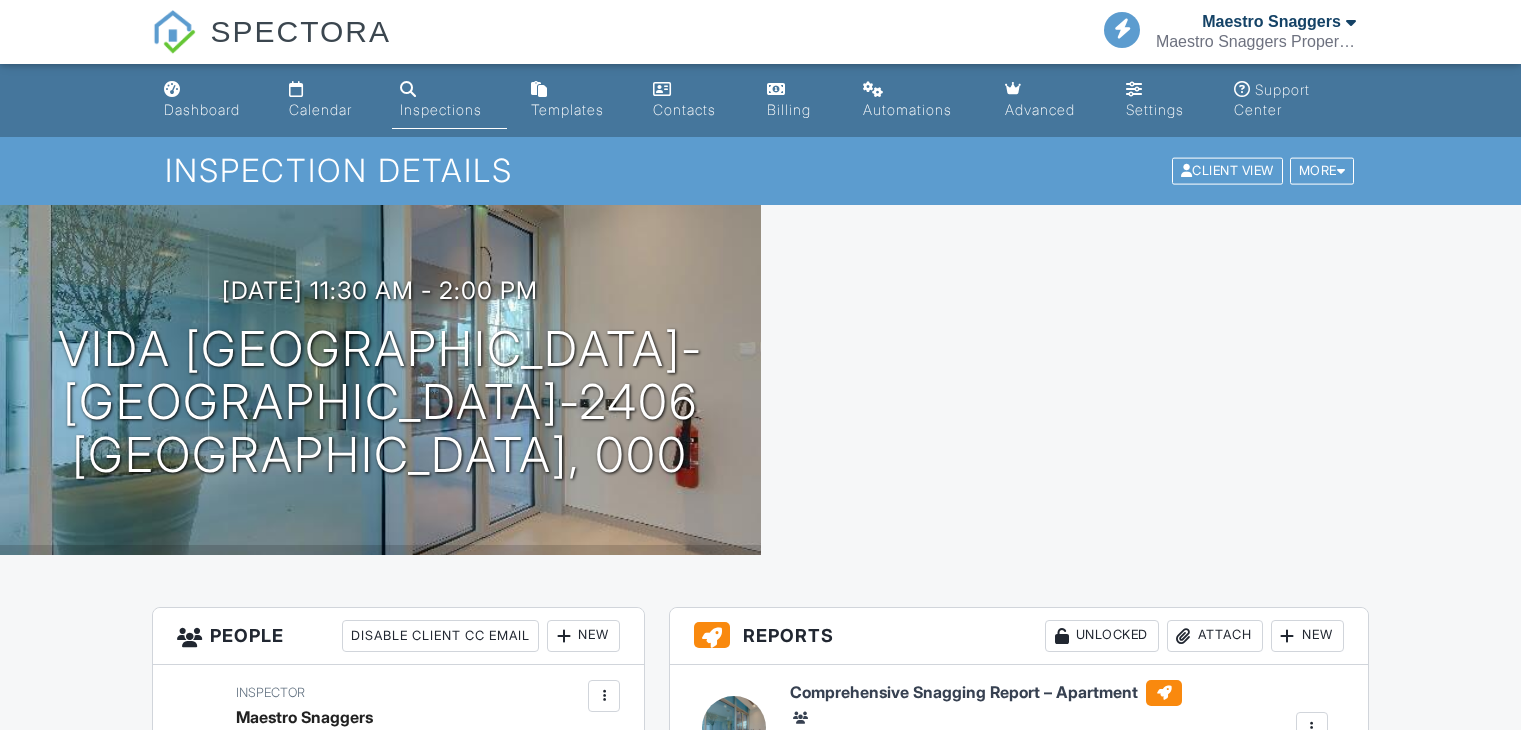 scroll, scrollTop: 0, scrollLeft: 0, axis: both 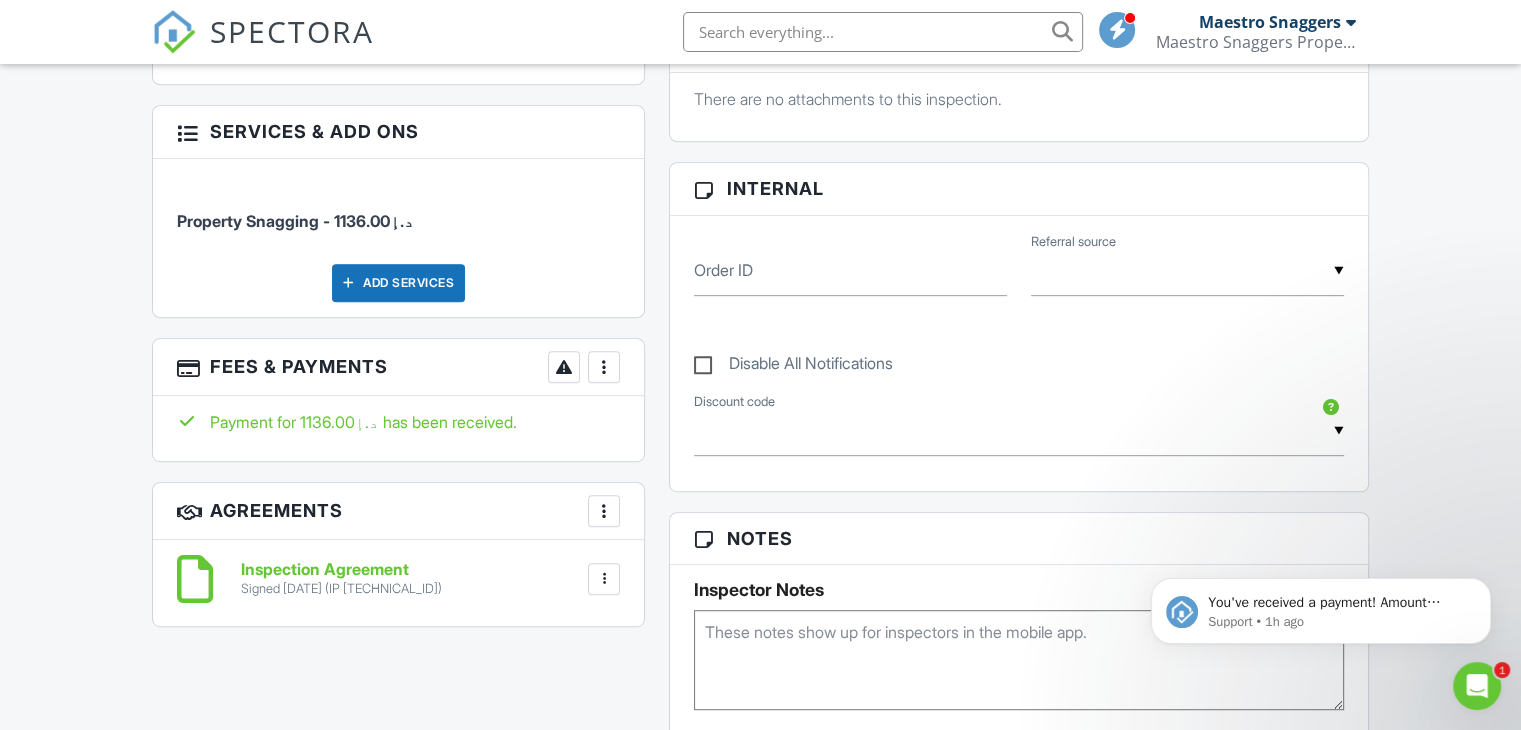 click at bounding box center (604, 367) 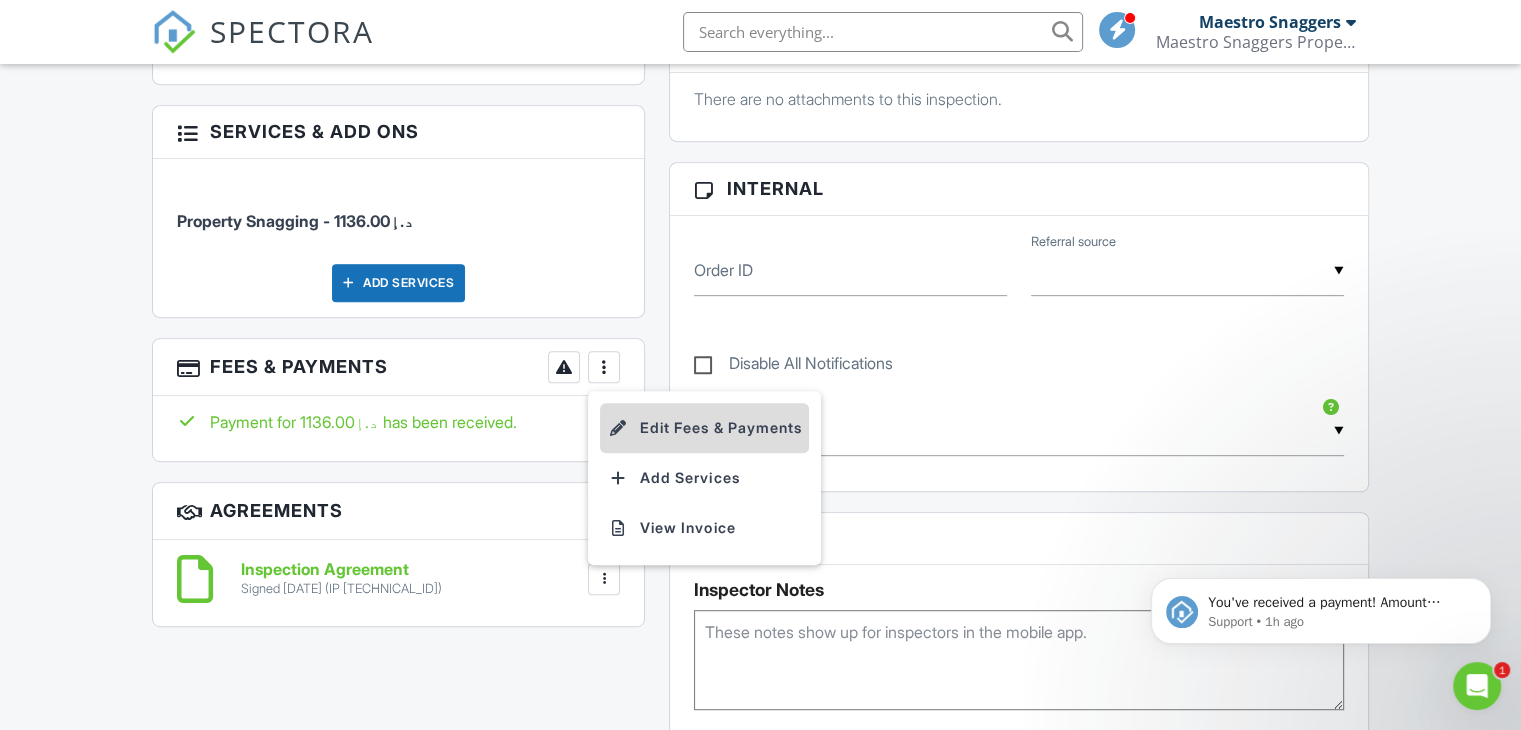 click on "Edit Fees & Payments" at bounding box center (704, 428) 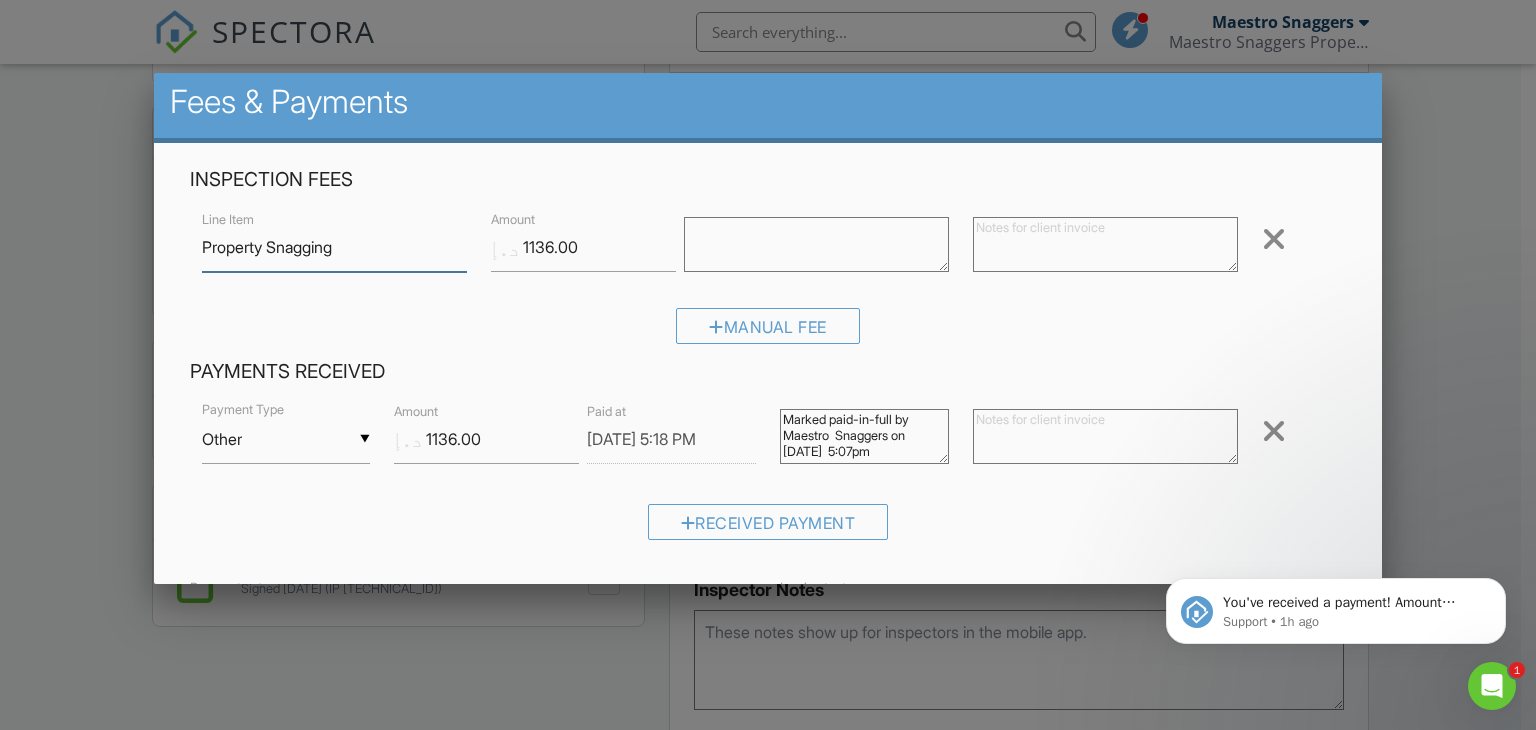 scroll, scrollTop: 0, scrollLeft: 0, axis: both 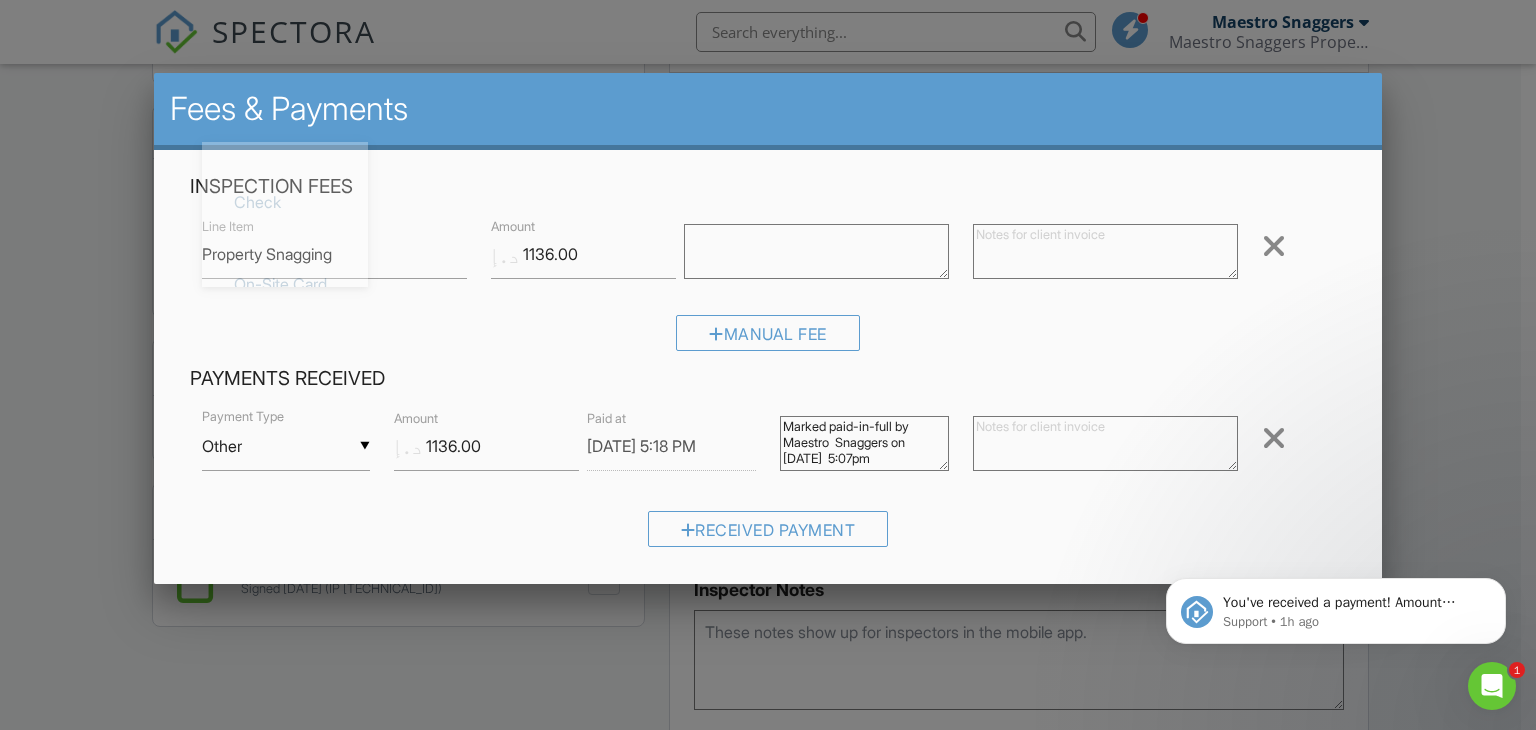 click on "Other" at bounding box center (286, 446) 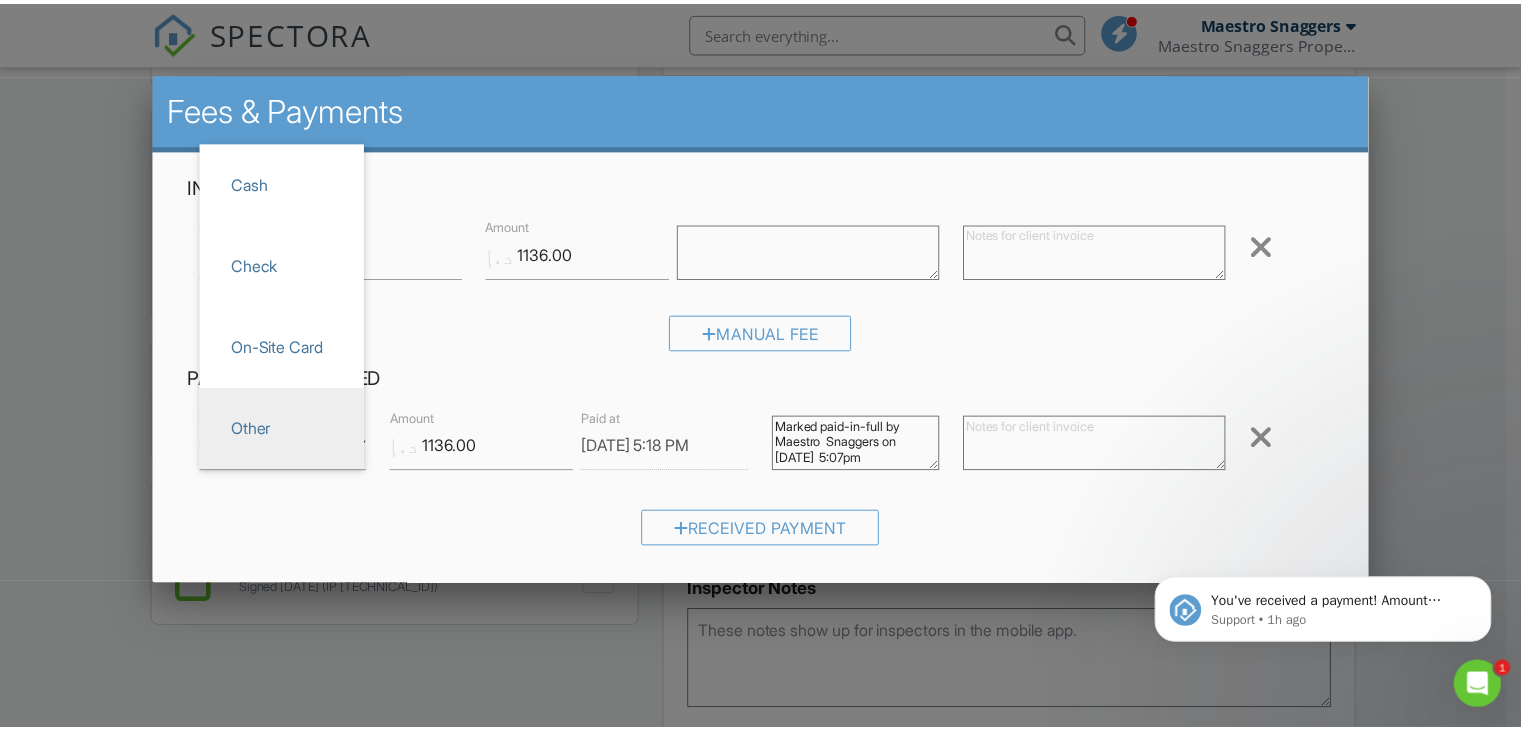 scroll, scrollTop: 0, scrollLeft: 0, axis: both 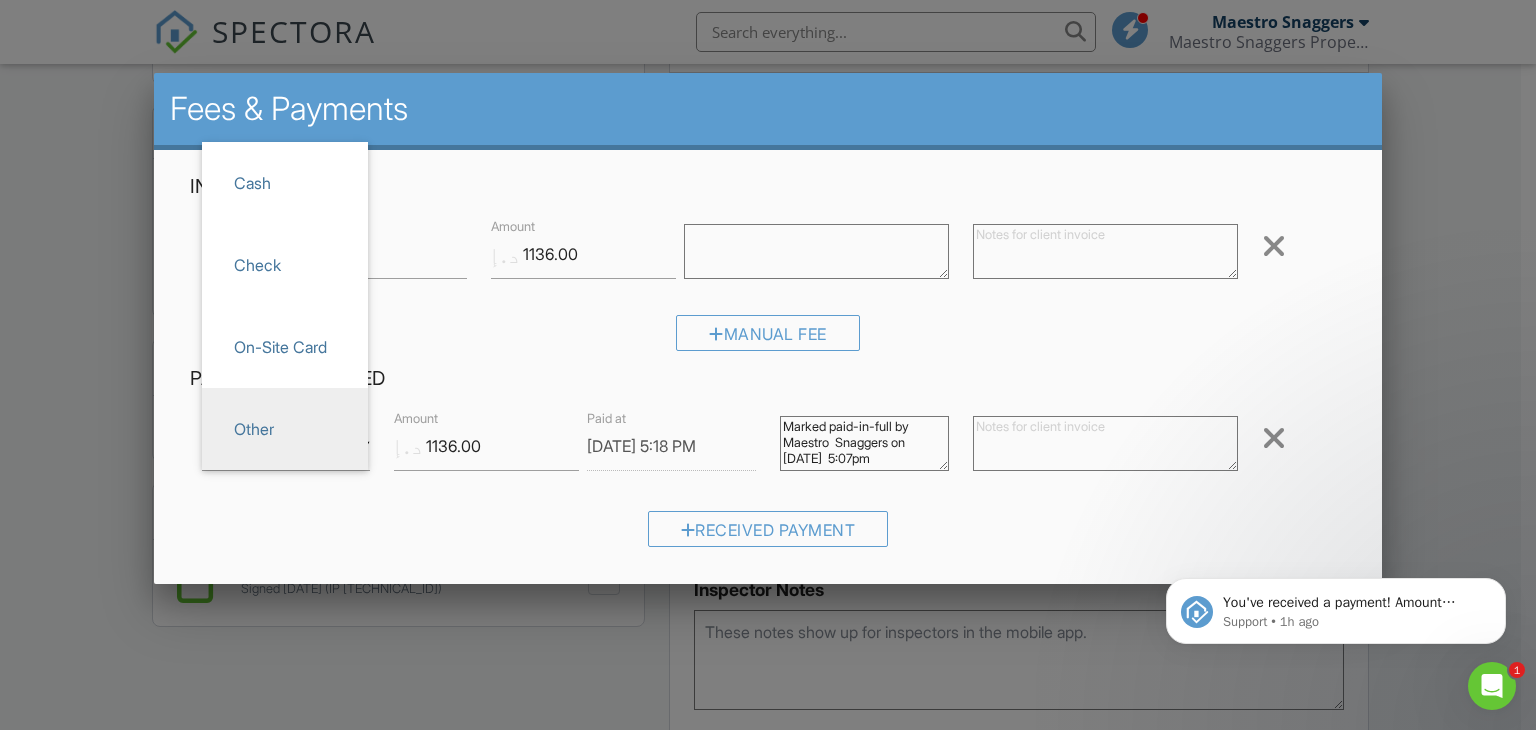 click on "Received Payment" at bounding box center [768, 536] 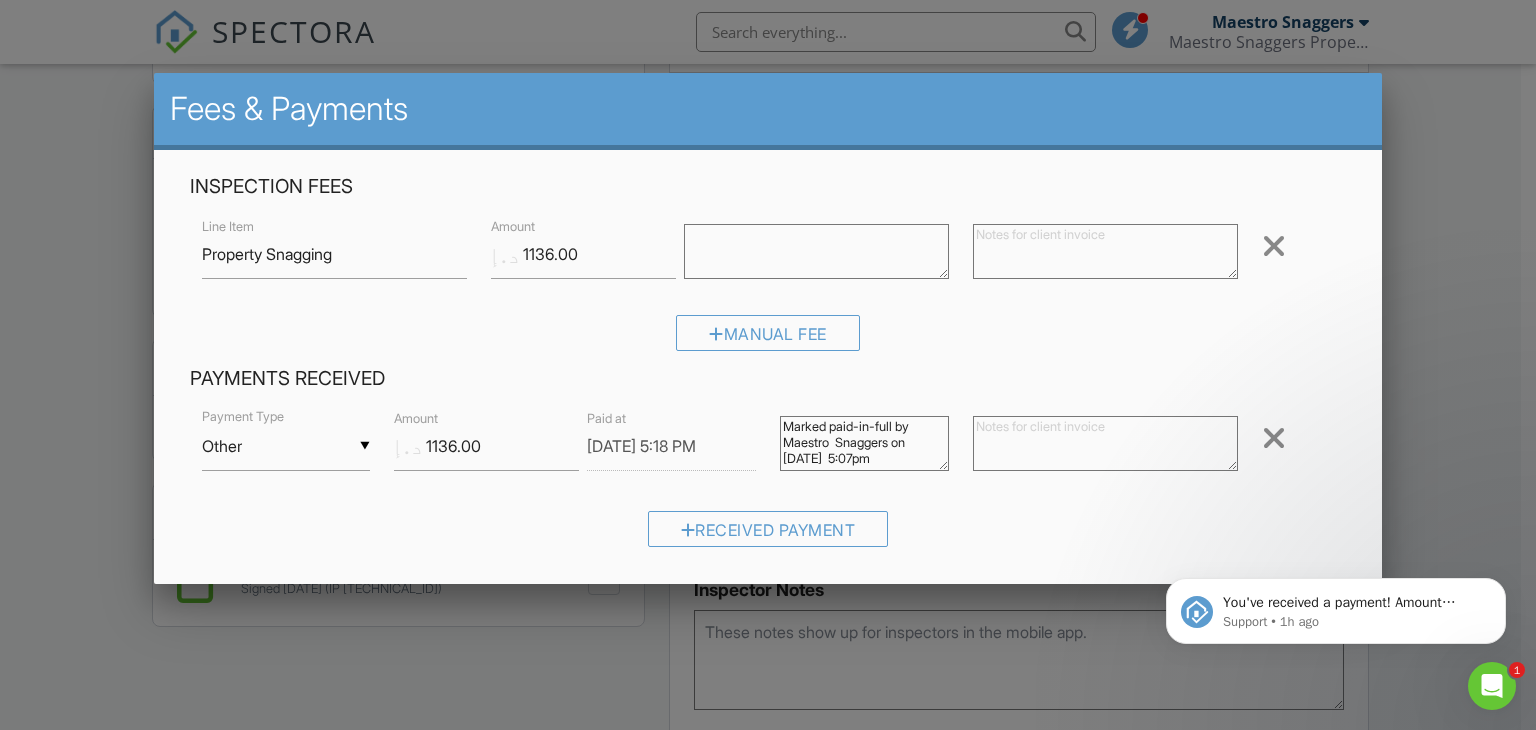 click at bounding box center (768, 356) 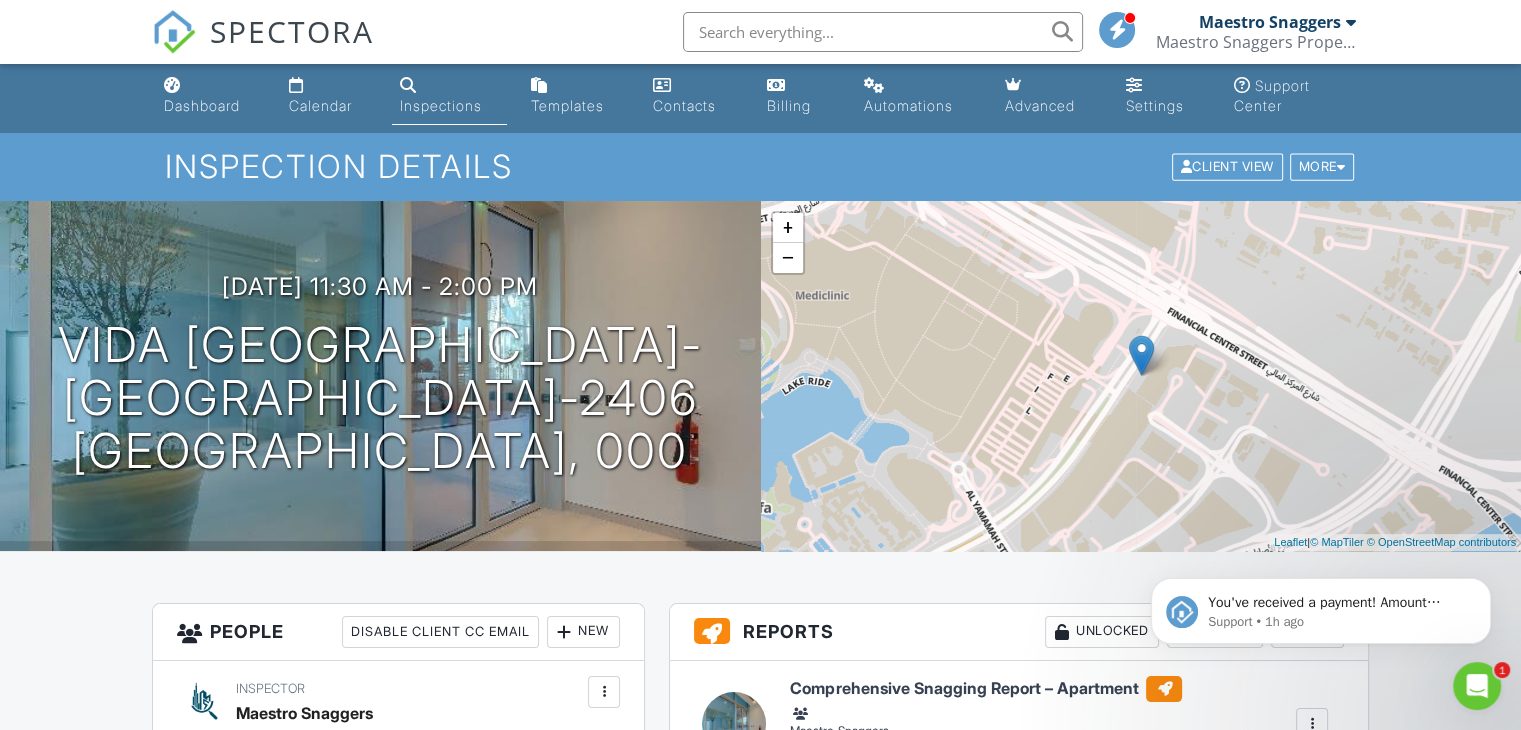 scroll, scrollTop: 0, scrollLeft: 0, axis: both 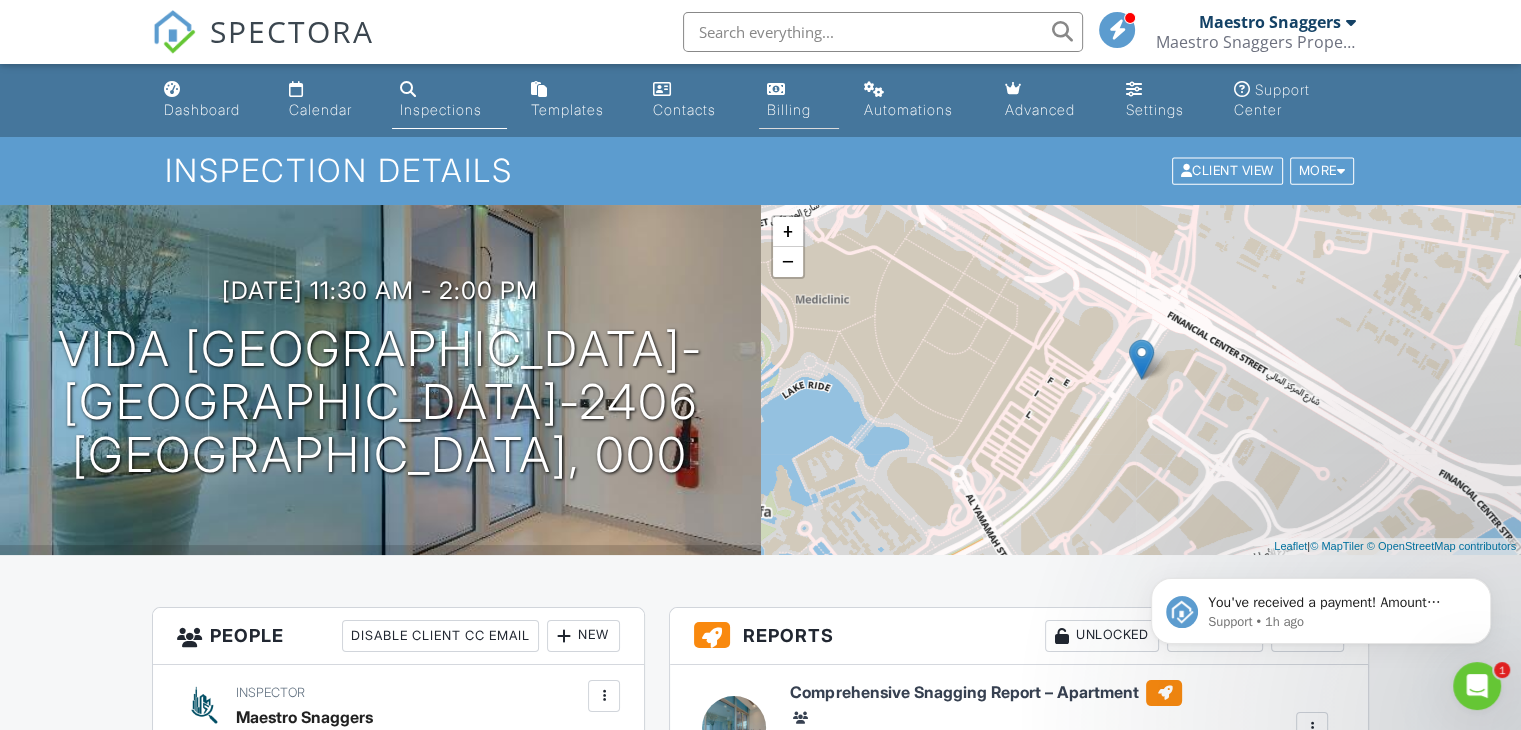 click at bounding box center (776, 89) 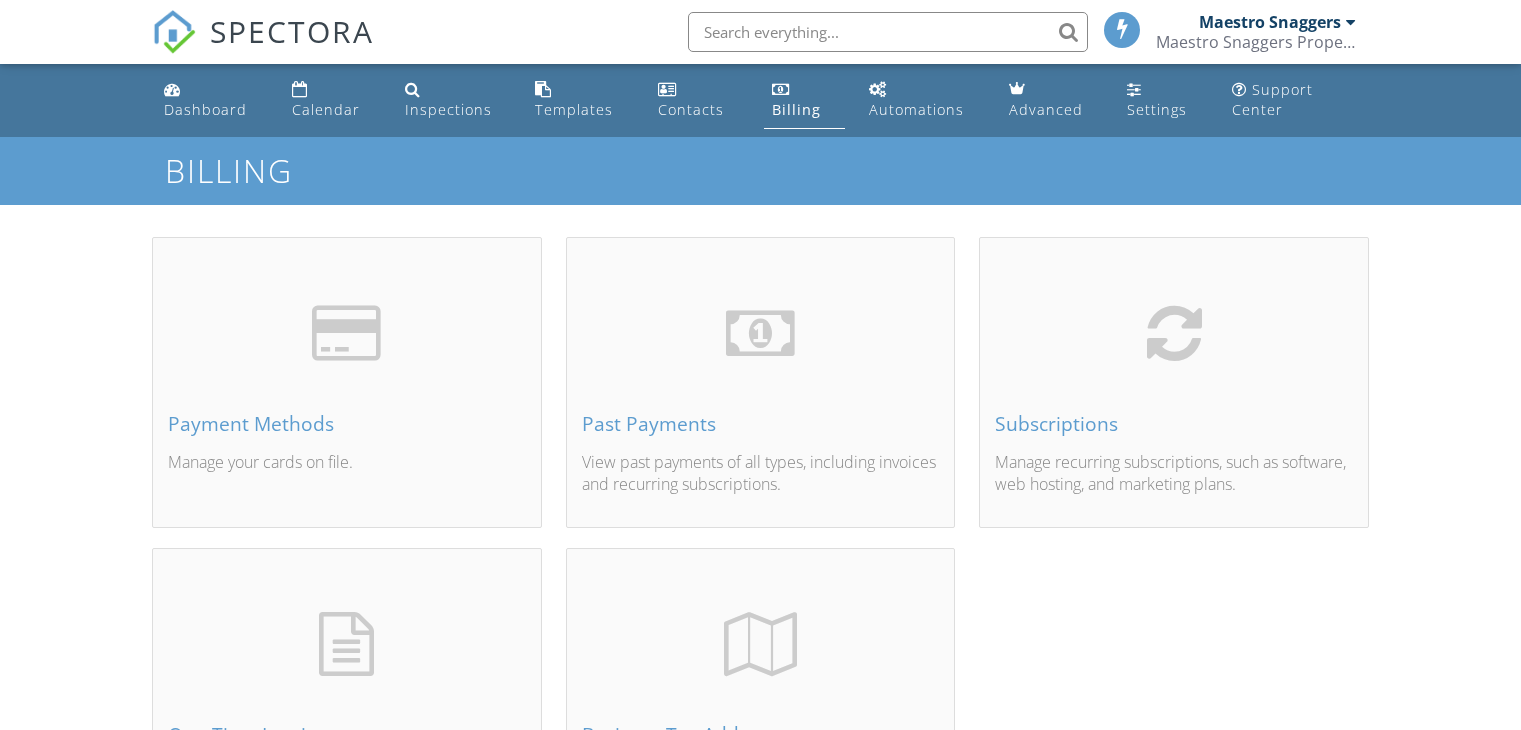 scroll, scrollTop: 0, scrollLeft: 0, axis: both 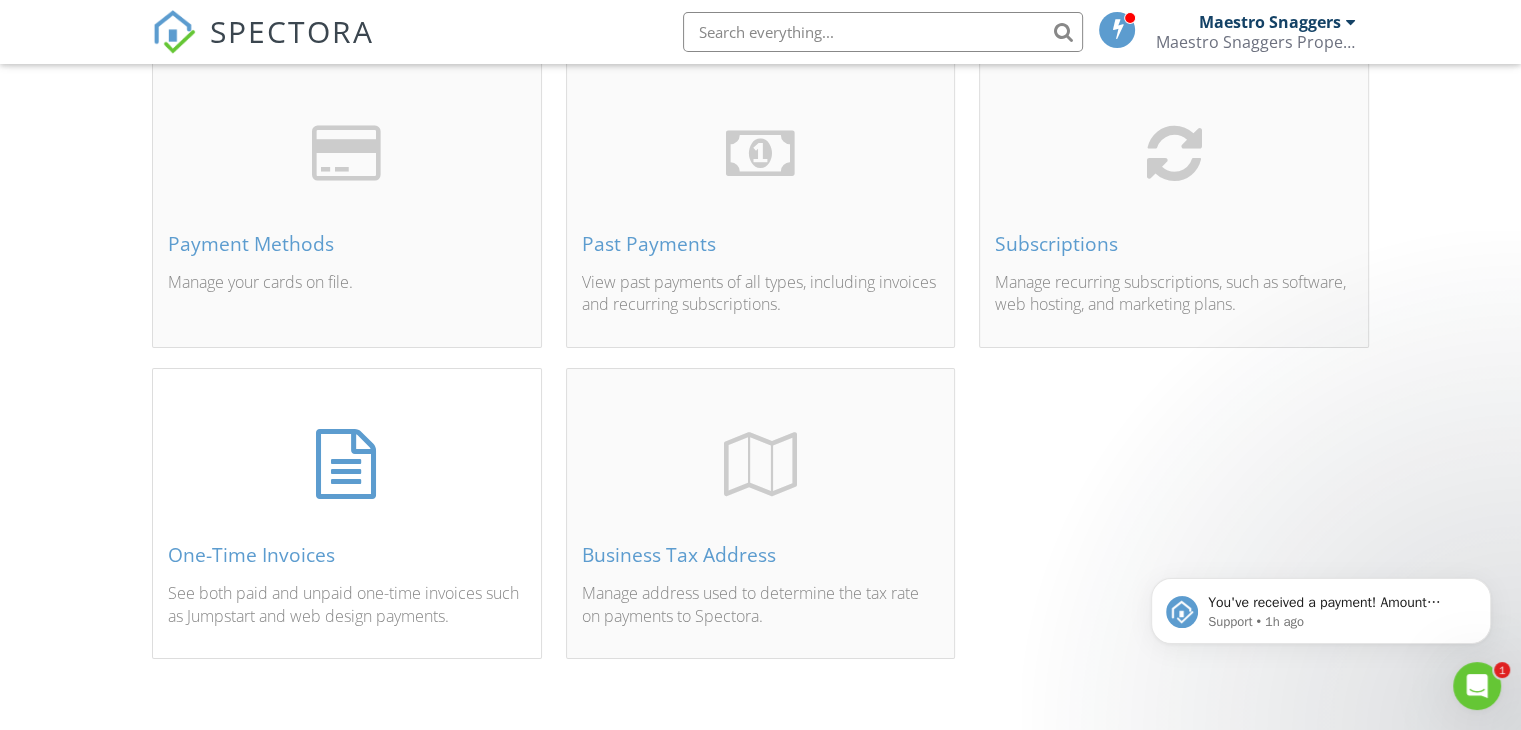 click at bounding box center [347, 464] 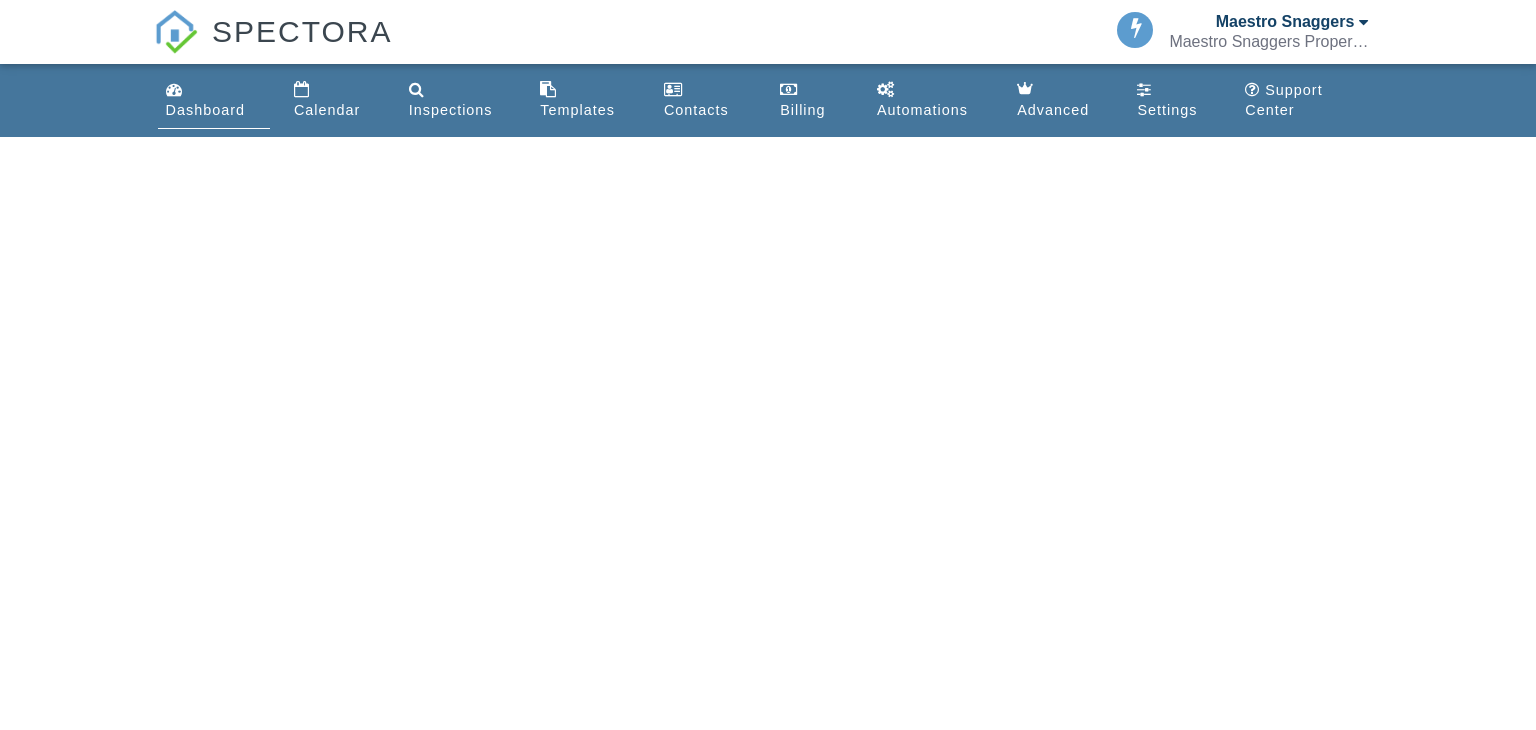 scroll, scrollTop: 0, scrollLeft: 0, axis: both 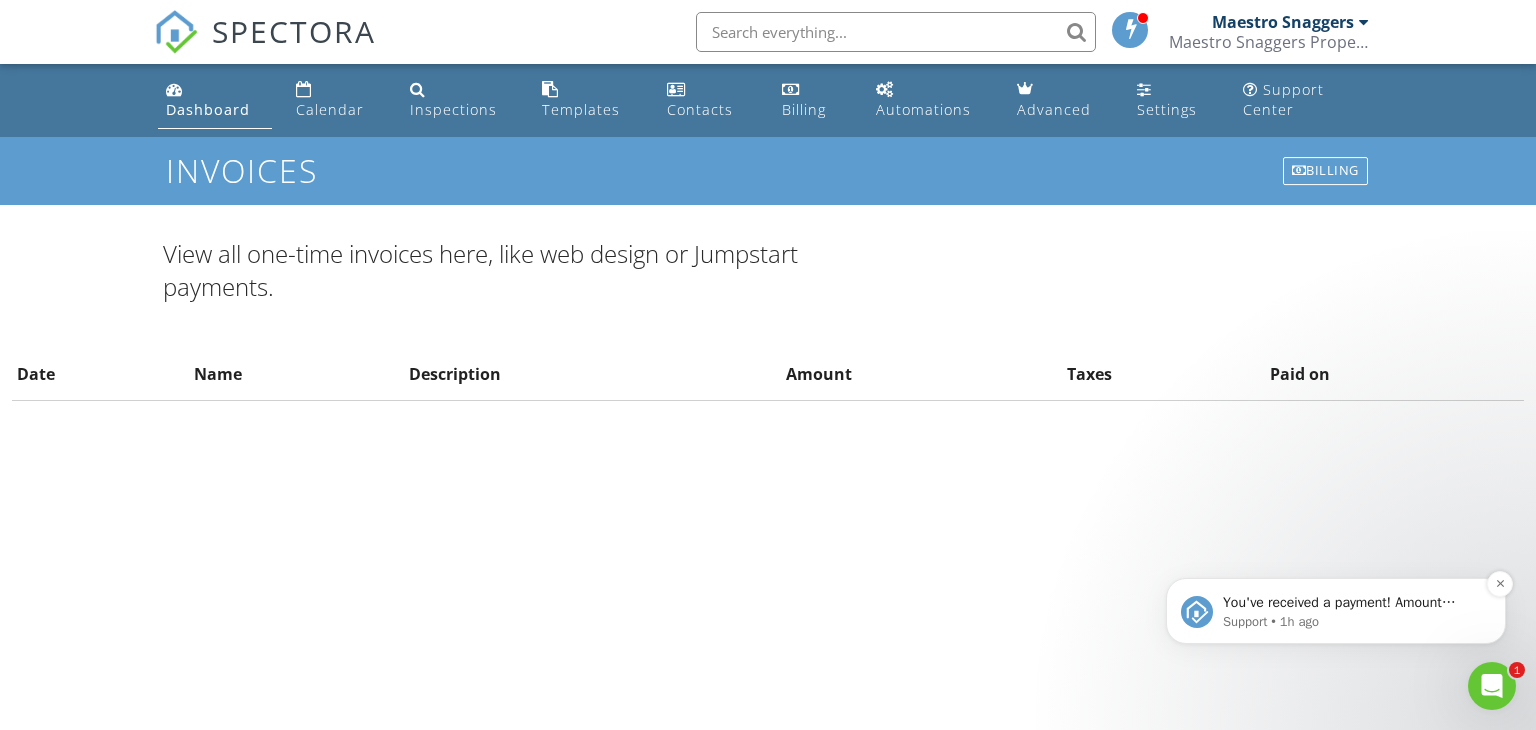 click on "You've received a payment!  Amount  د.إ1136.00  Fee  د.إ0.00  Net  د.إ1136.00  Transaction #    Inspection  Vida [GEOGRAPHIC_DATA]-[GEOGRAPHIC_DATA], [GEOGRAPHIC_DATA], 000" at bounding box center [1352, 603] 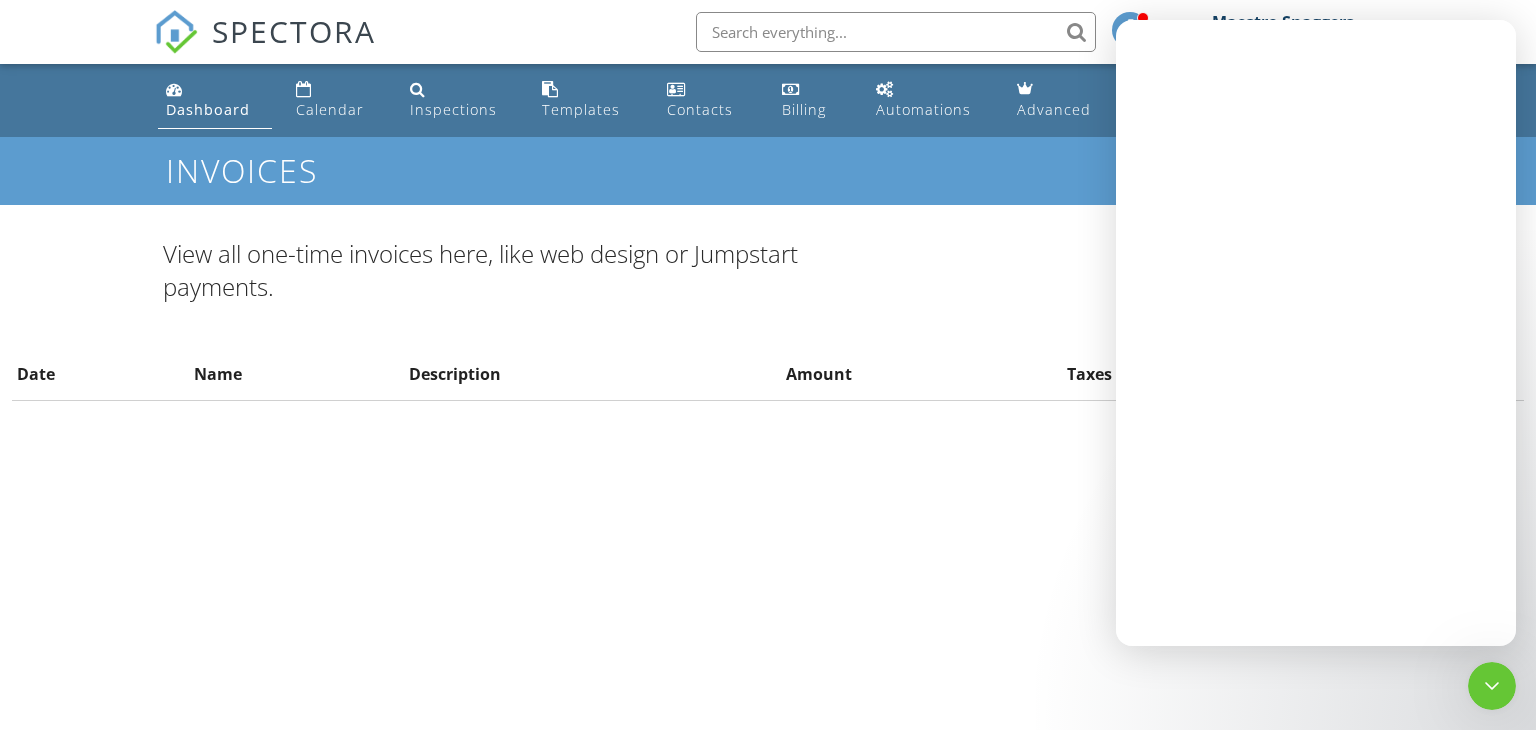 scroll, scrollTop: 0, scrollLeft: 0, axis: both 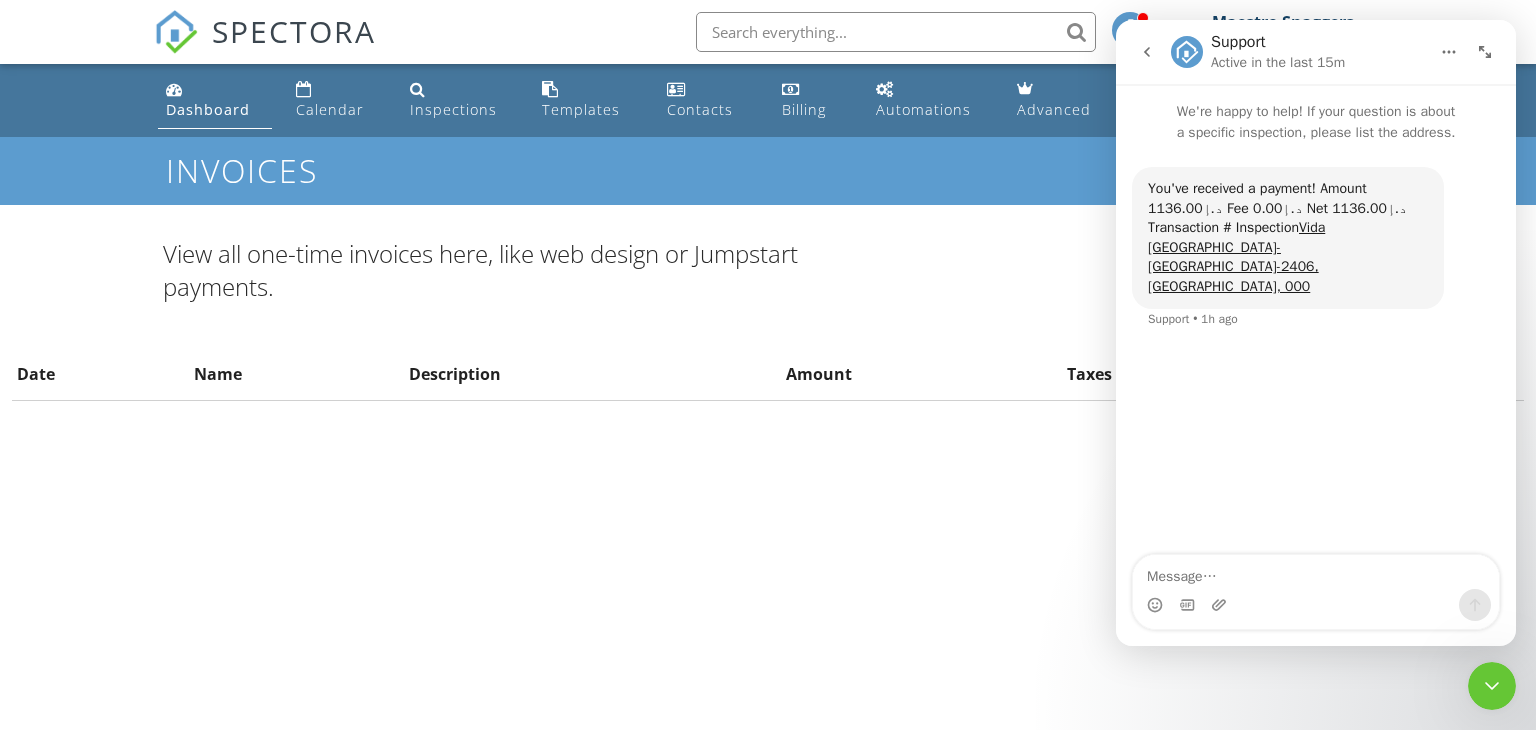 click on "SPECTORA
Maestro  Snaggers
[PERSON_NAME] Property Observer
Role:
Inspector
Change Role
Dashboard
New Inspection
Inspections
Calendar
Template Editor
Contacts
Automations
Team
Metrics
Payments
Data Exports
Billing
Reporting
Advanced
Settings
What's New
Sign Out
Change Active Role
Your account has more than one possible role. Please choose how you'd like to view the site:
Company/Agency
City
Role
Dashboard
Calendar
Inspections
Templates
Contacts
Billing
Automations
Advanced
Settings
Support Center
Invoices
Billing
Date
Name
Amount" at bounding box center [768, 357] 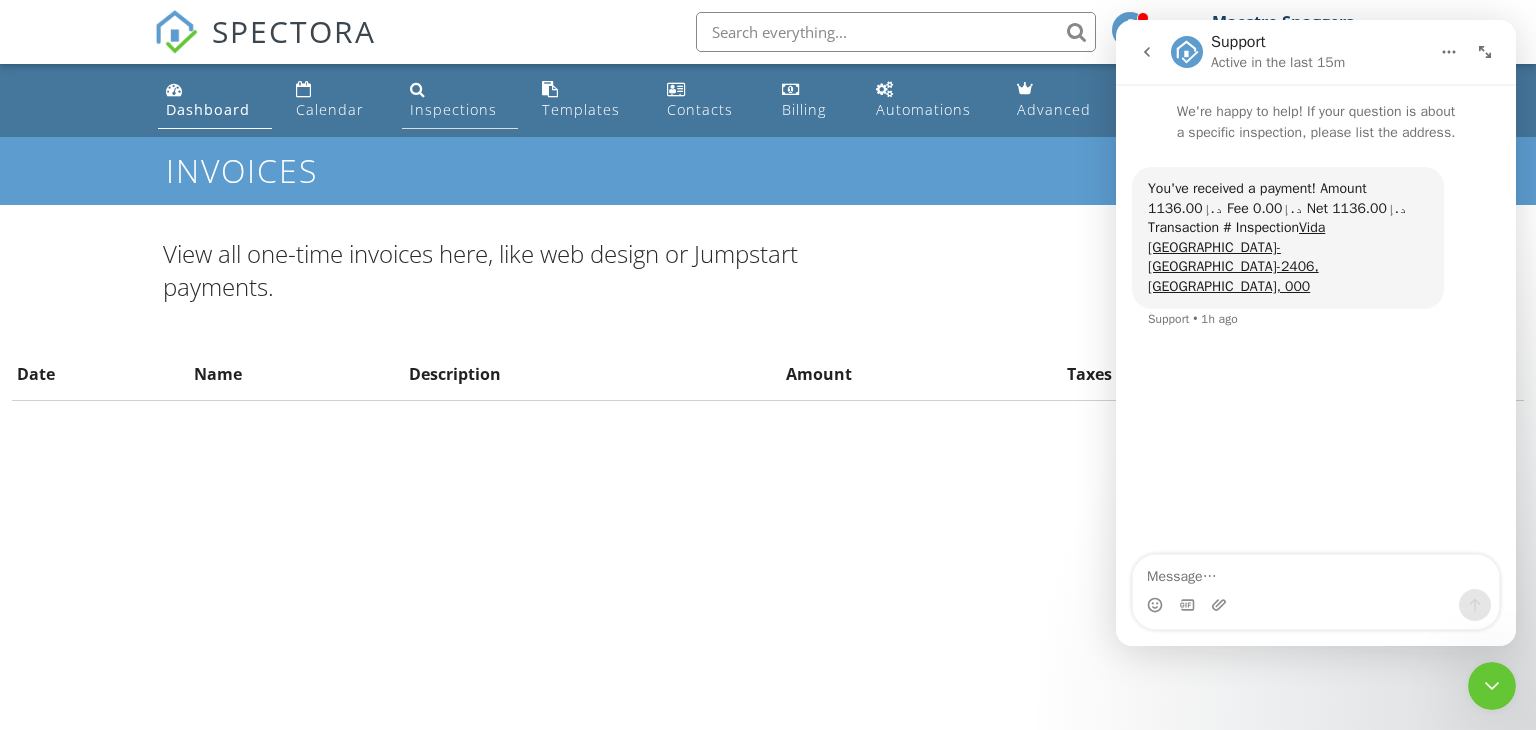click on "Inspections" at bounding box center [453, 109] 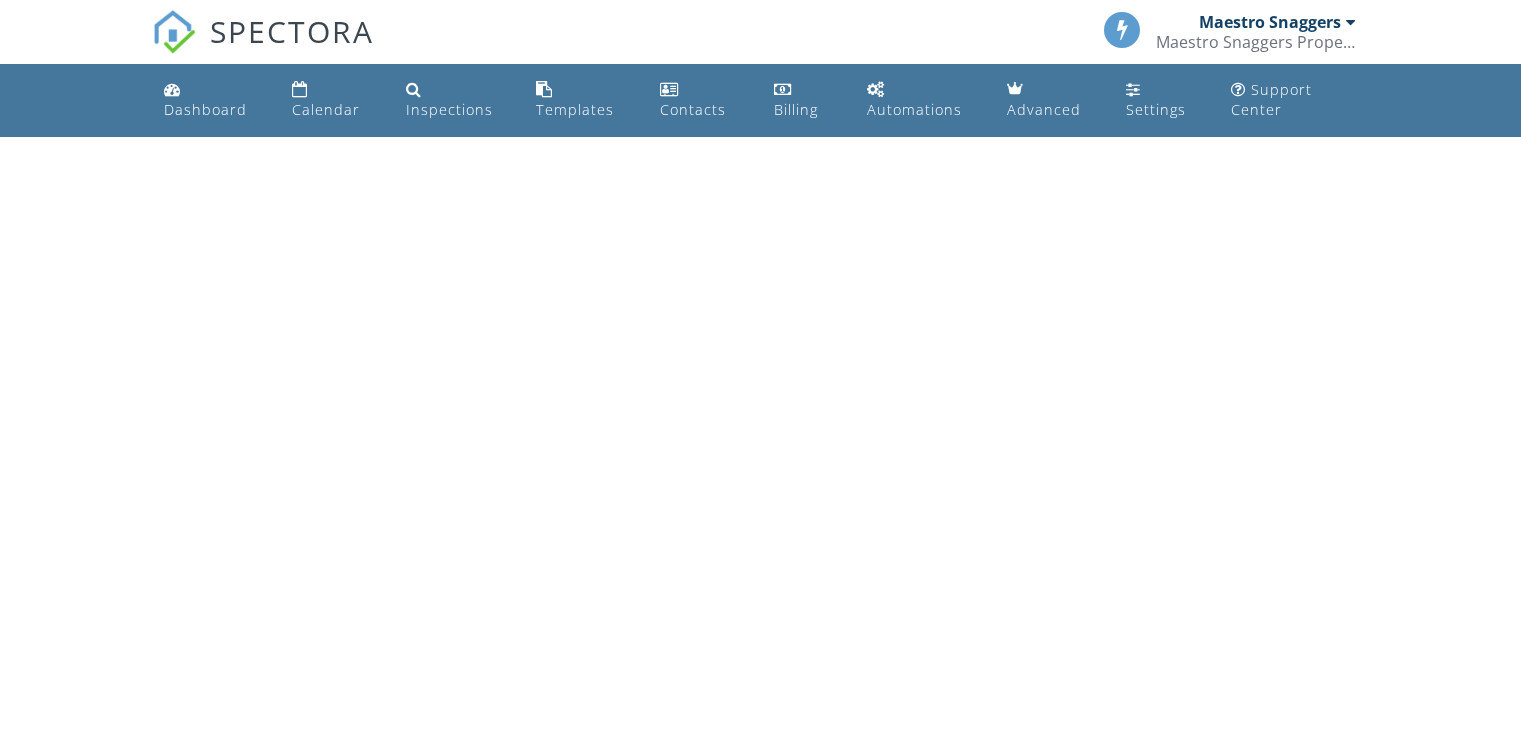 scroll, scrollTop: 0, scrollLeft: 0, axis: both 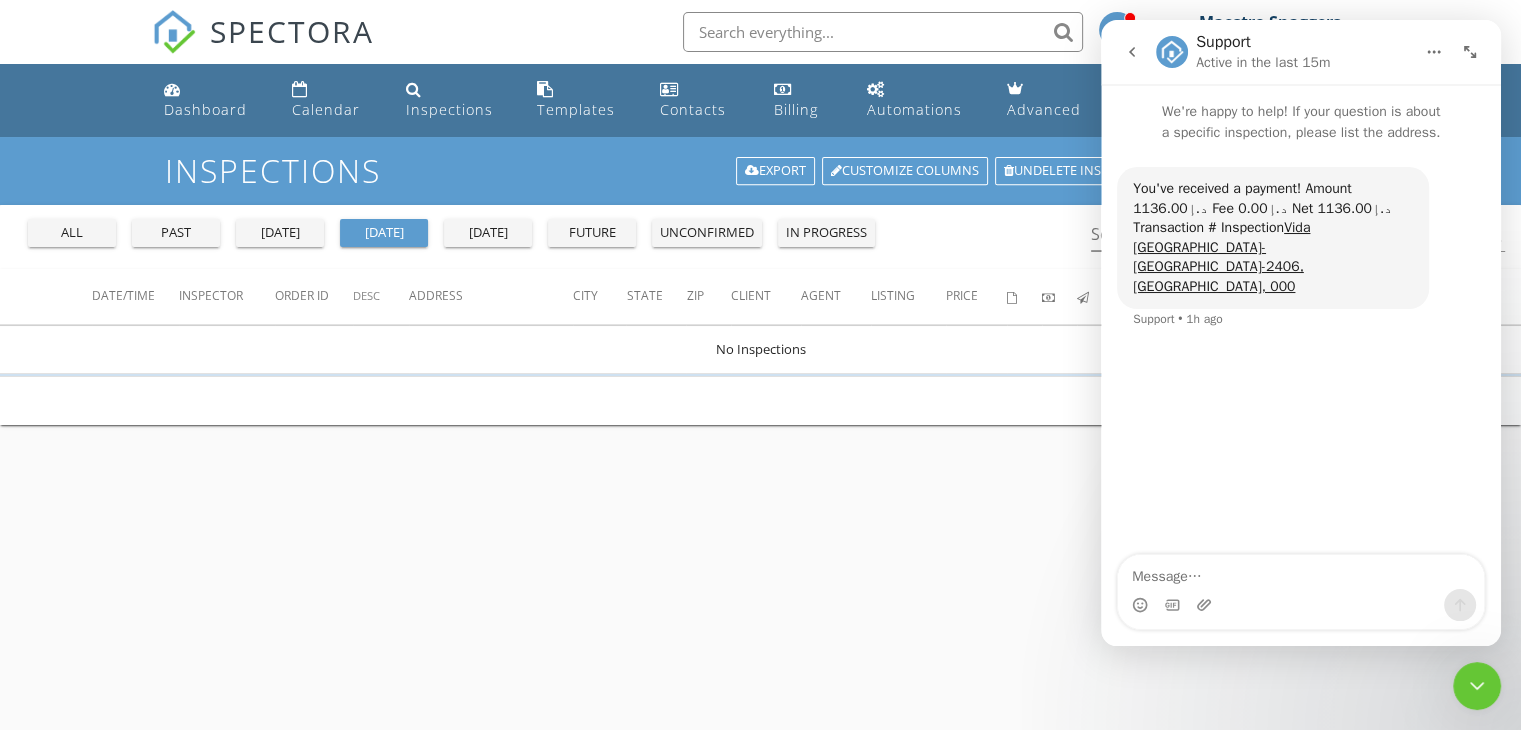 click on "Inspections
Export
Customize Columns
Undelete inspections
Old inspections page
all
past
yesterday
today
tomorrow
future
unconfirmed
in progress
Search search
Date/Time
Inspector
Order ID
Desc
Address
City
State
Zip
Client
Agent
Listing
No Inspections" at bounding box center [760, 502] 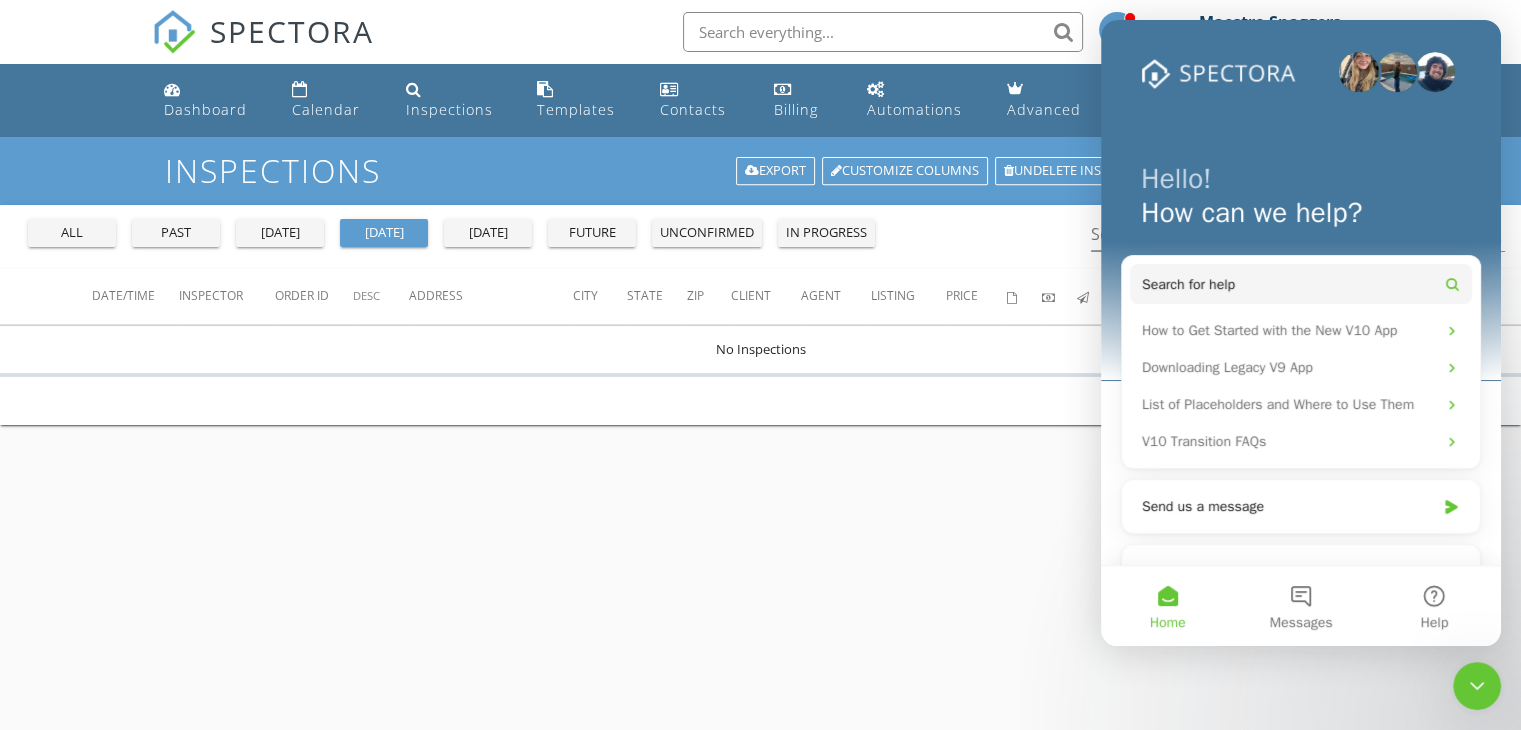 scroll, scrollTop: 0, scrollLeft: 0, axis: both 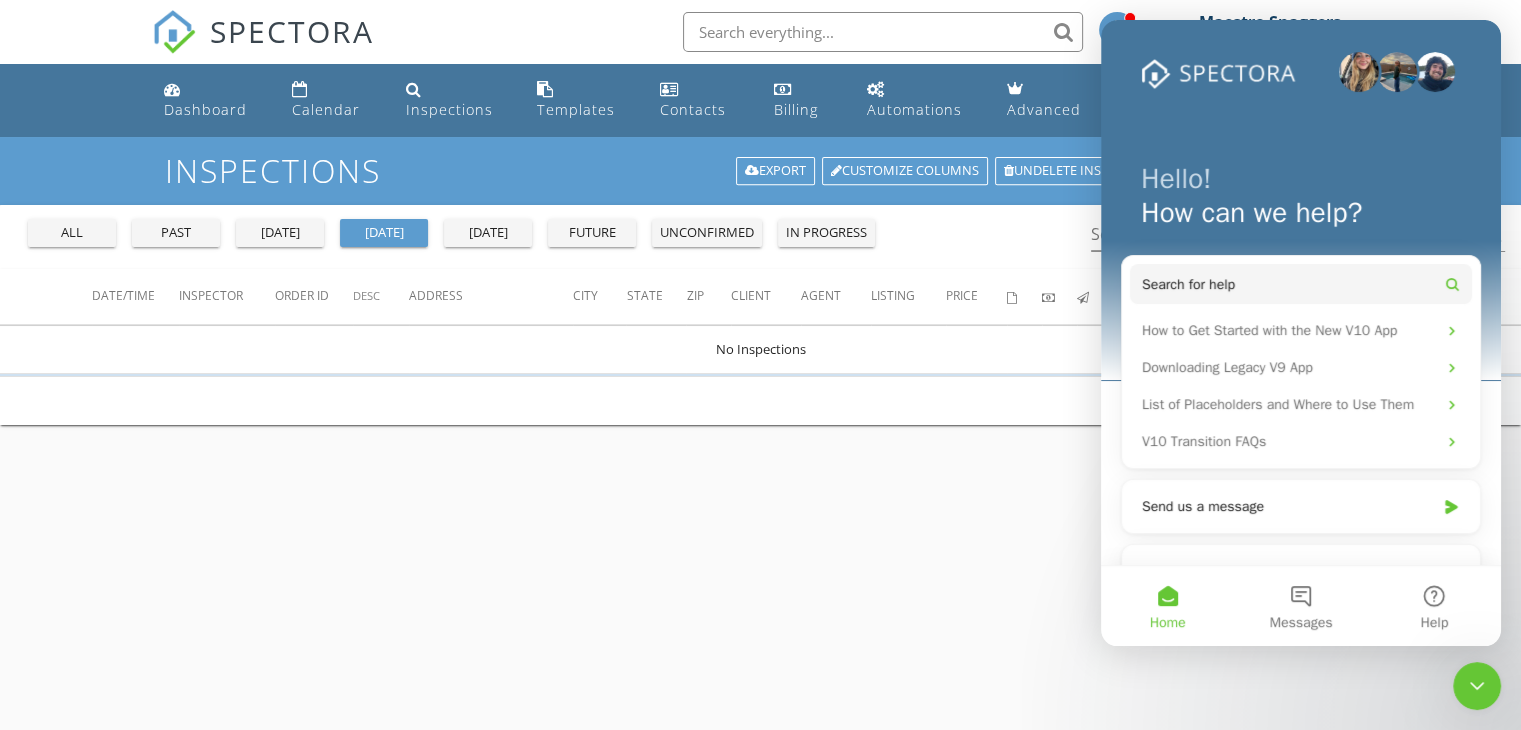 click on "Inspections
Export
Customize Columns
Undelete inspections
Old inspections page" at bounding box center [760, 170] 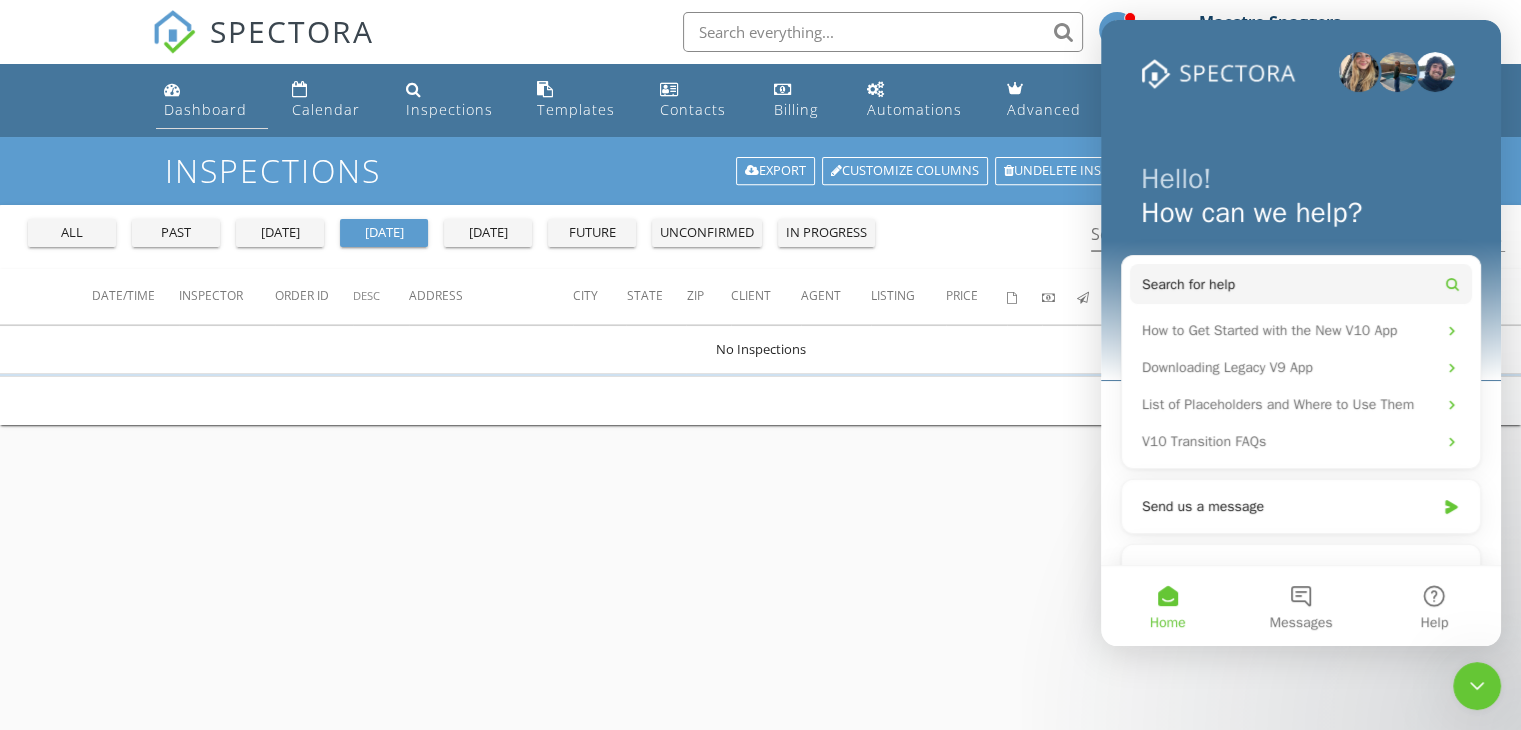 click on "Dashboard" at bounding box center [205, 109] 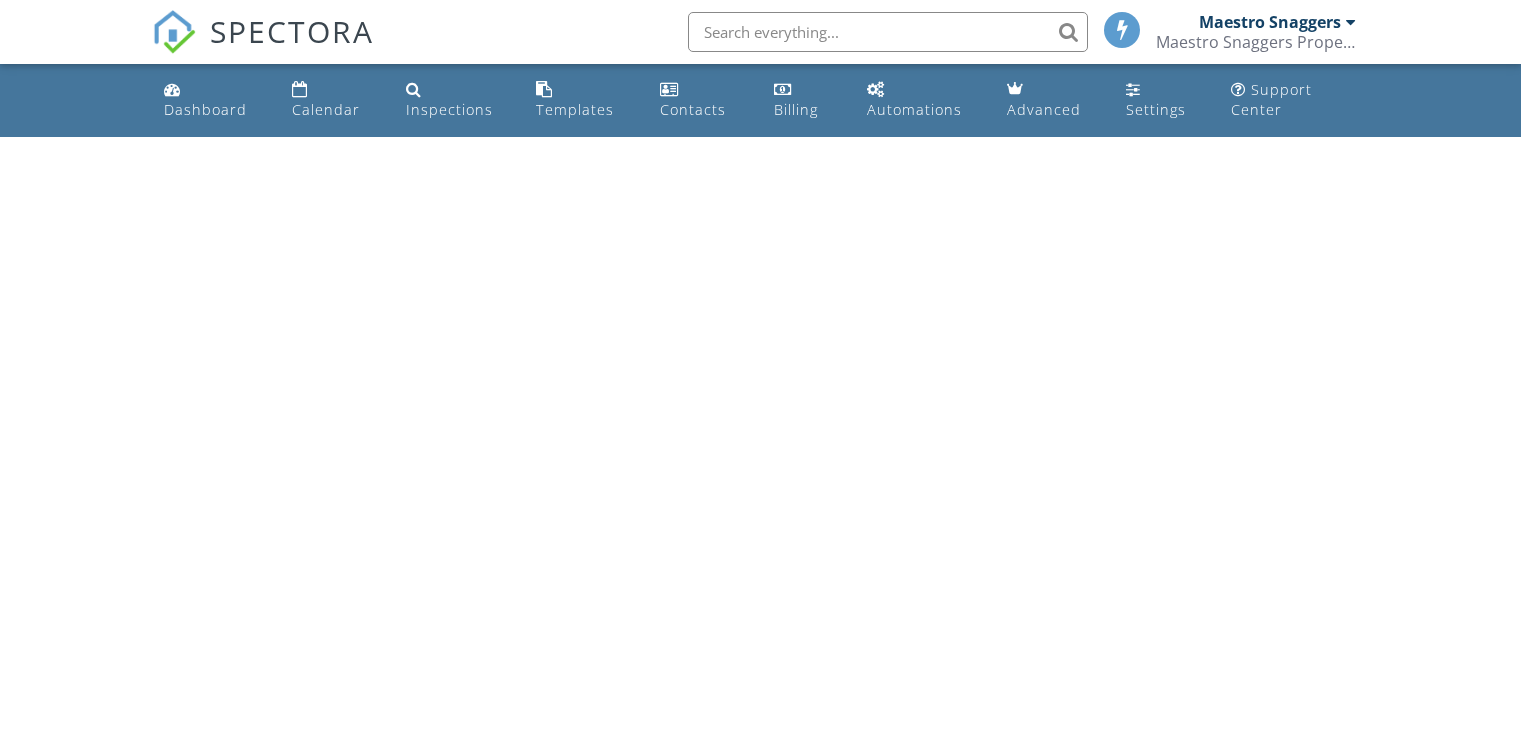 scroll, scrollTop: 0, scrollLeft: 0, axis: both 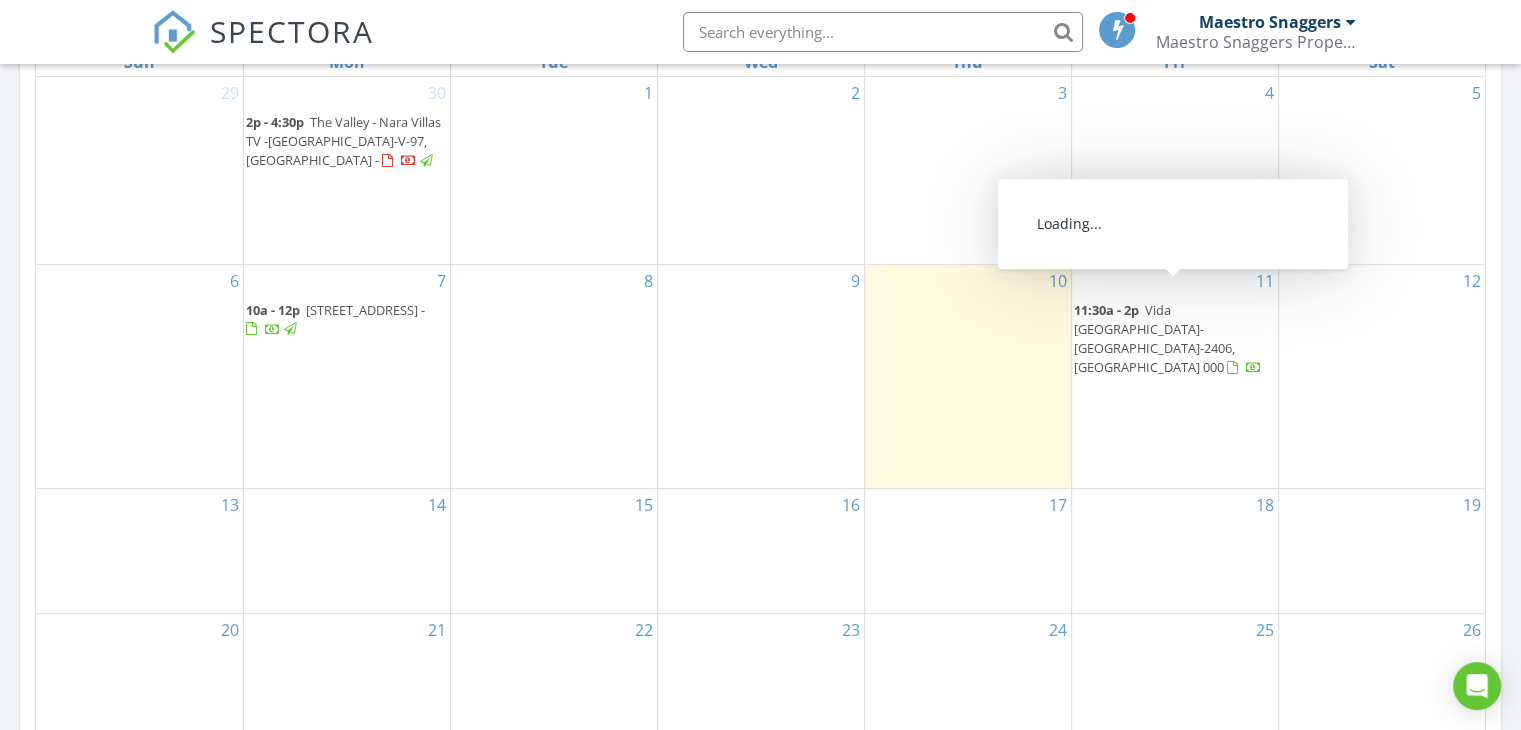 click on "11:30a - 2p
[GEOGRAPHIC_DATA]-[GEOGRAPHIC_DATA]-2406, [GEOGRAPHIC_DATA] 000" at bounding box center [1175, 340] 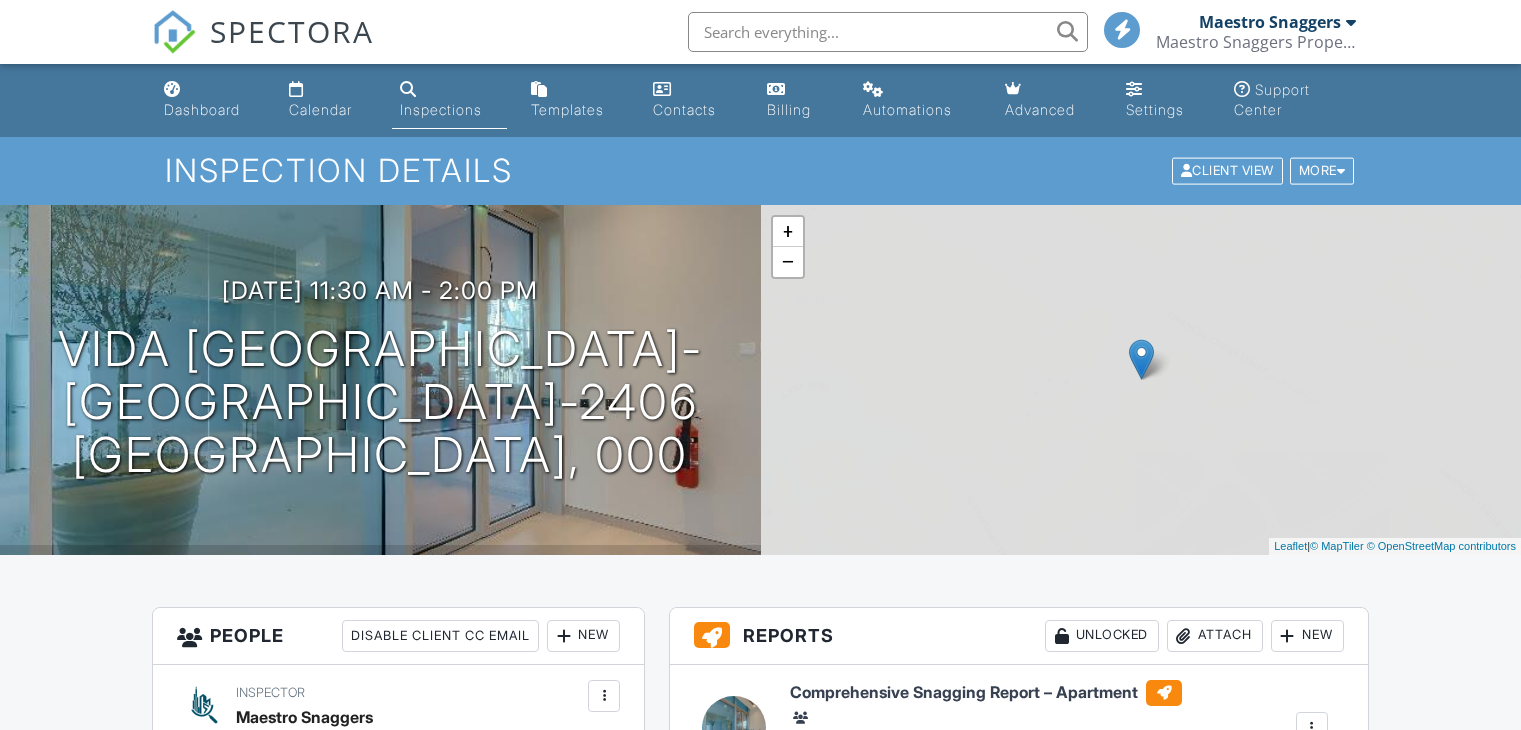 scroll, scrollTop: 0, scrollLeft: 0, axis: both 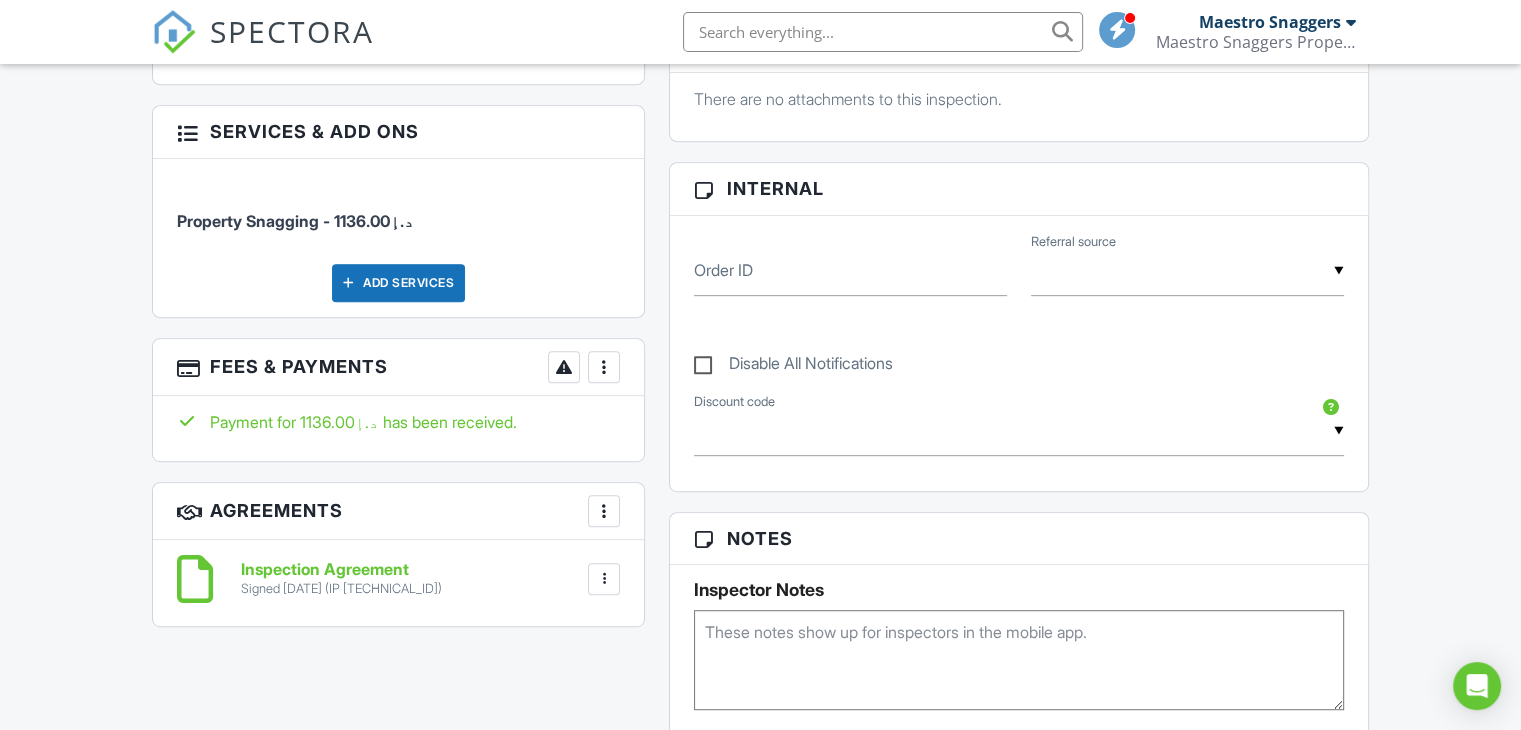 click at bounding box center (604, 367) 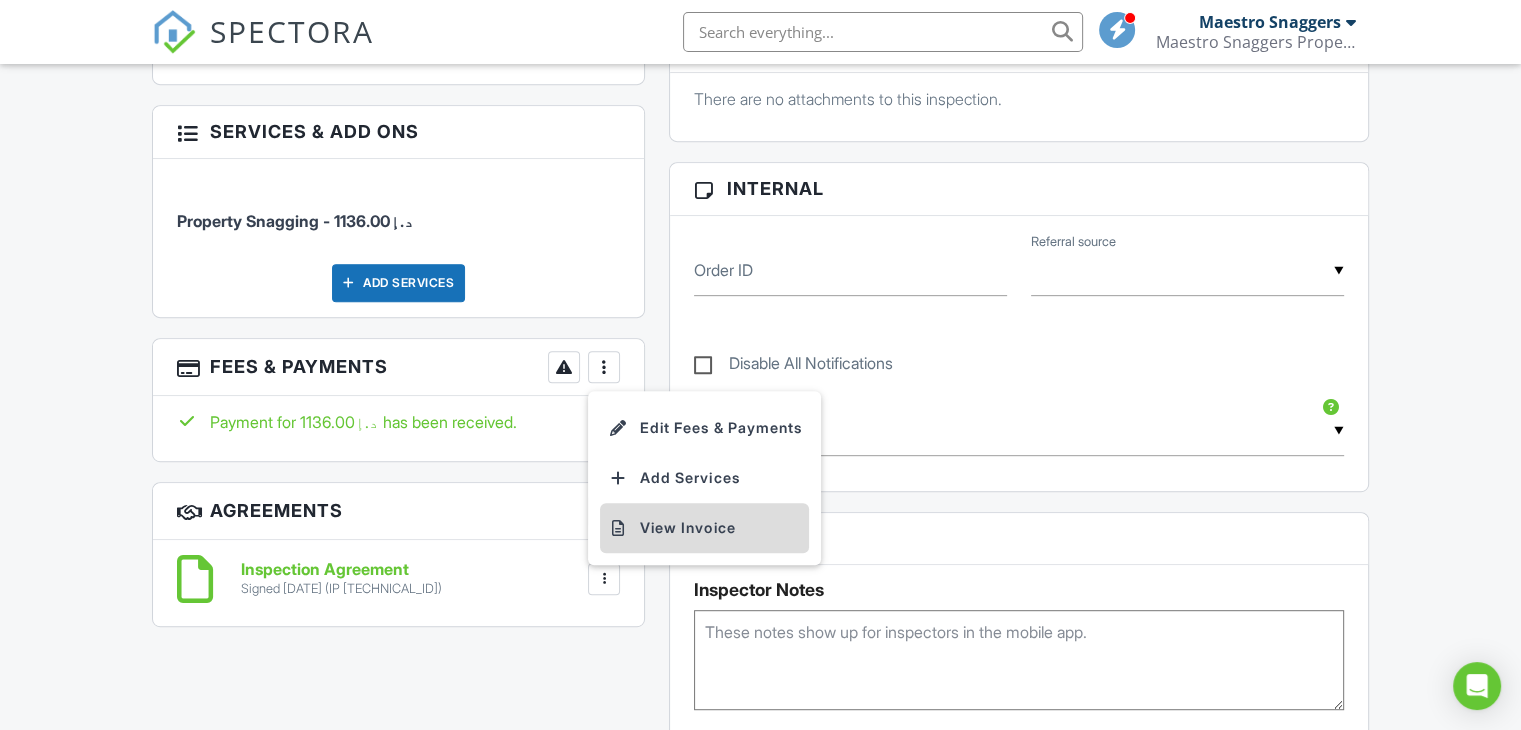 click on "View Invoice" at bounding box center [704, 528] 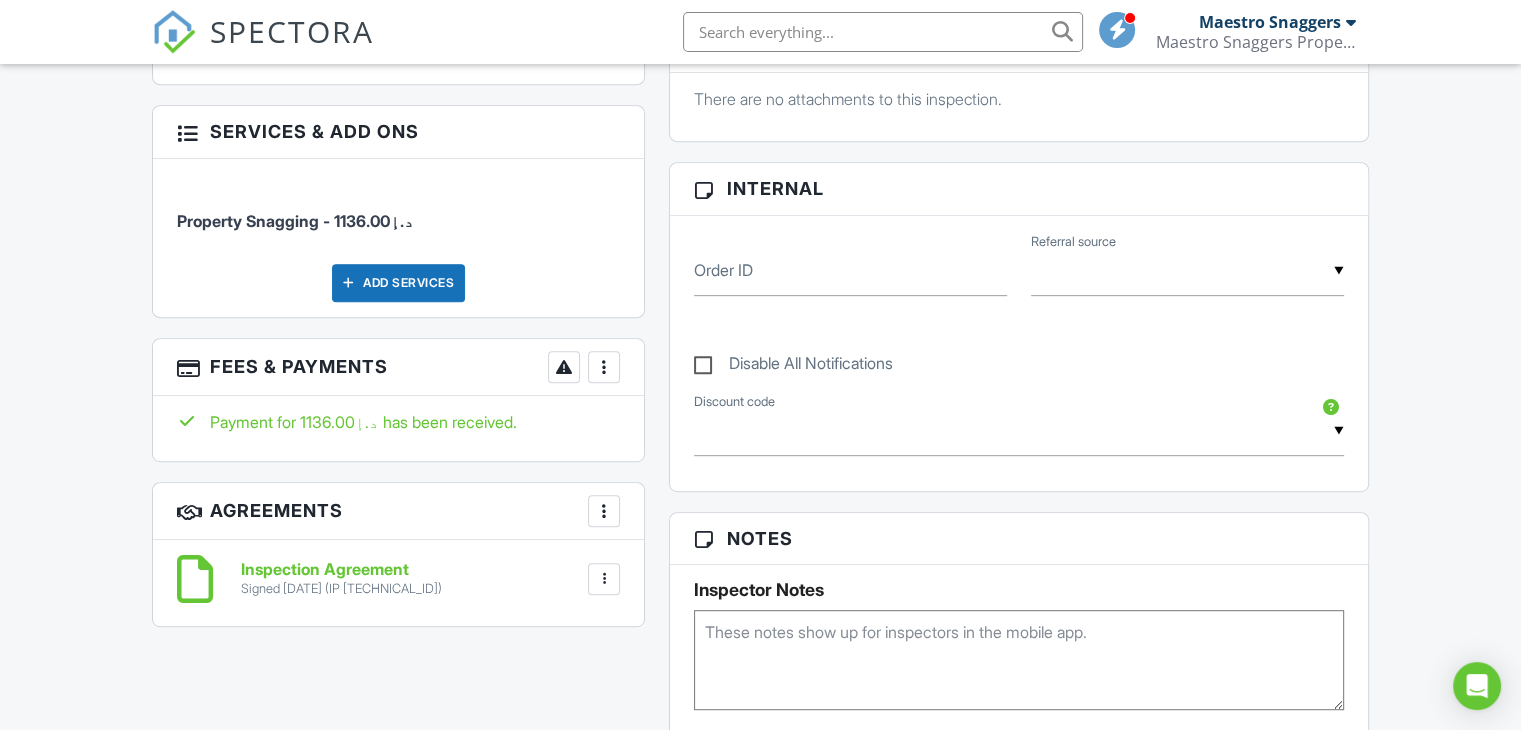 click at bounding box center [604, 367] 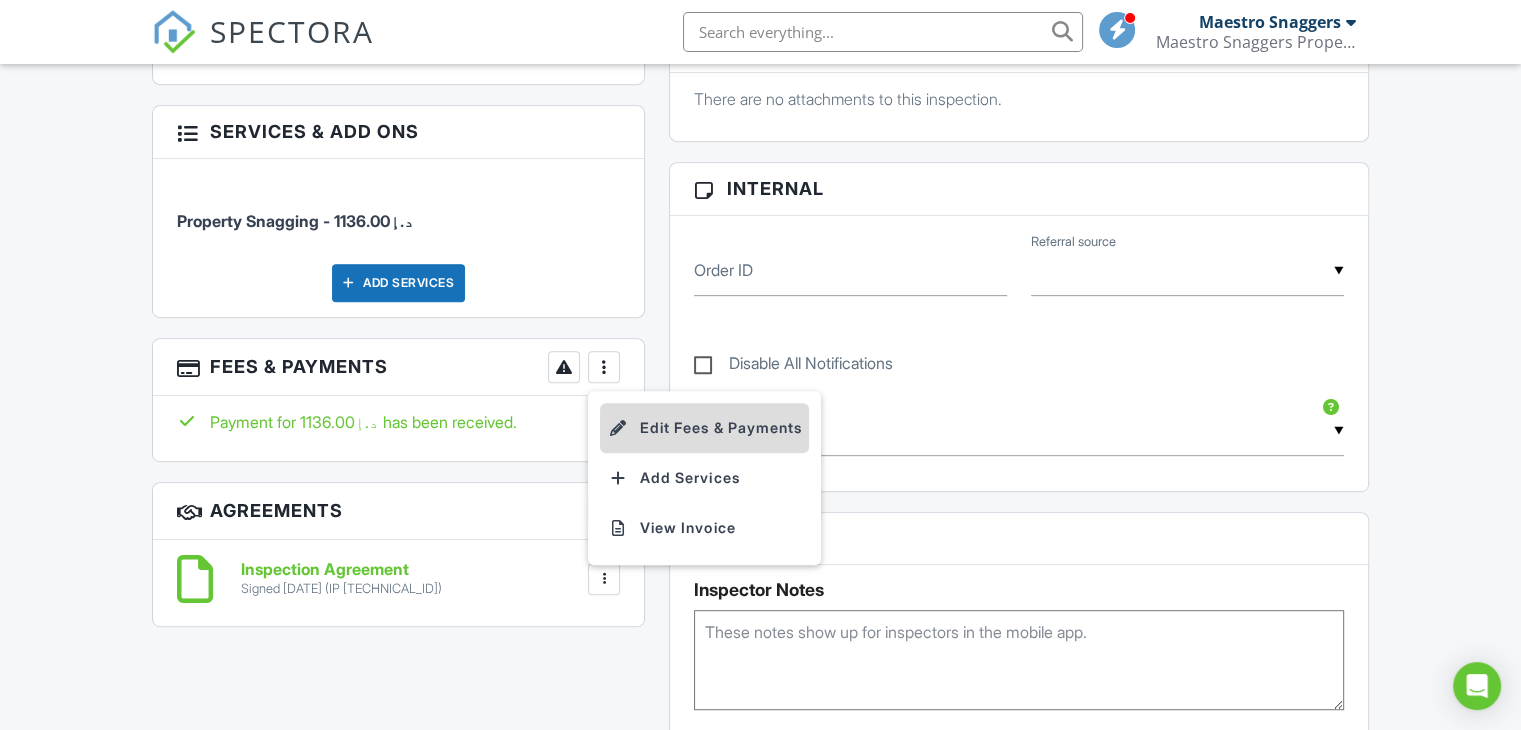 click on "Edit Fees & Payments" at bounding box center (704, 428) 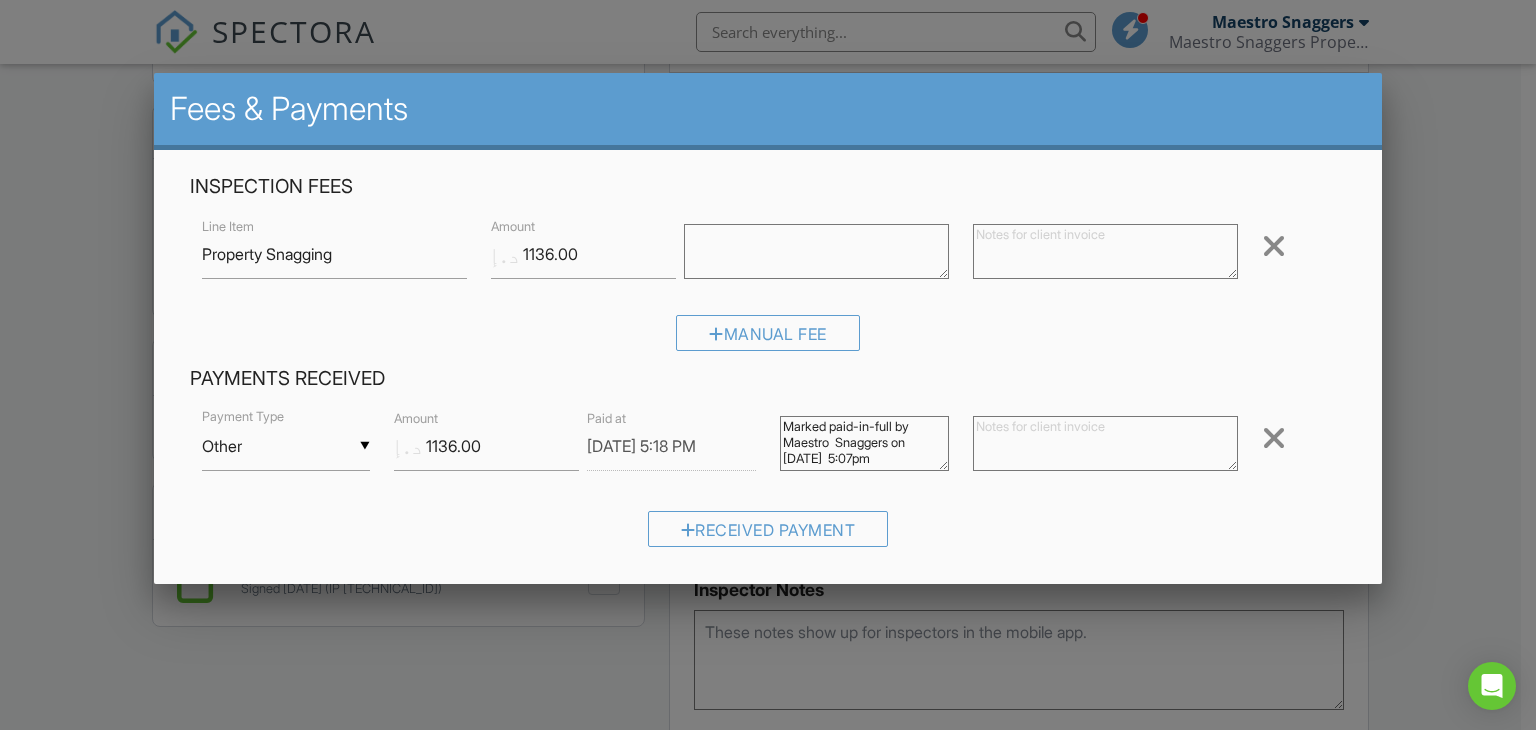 click at bounding box center (1105, 251) 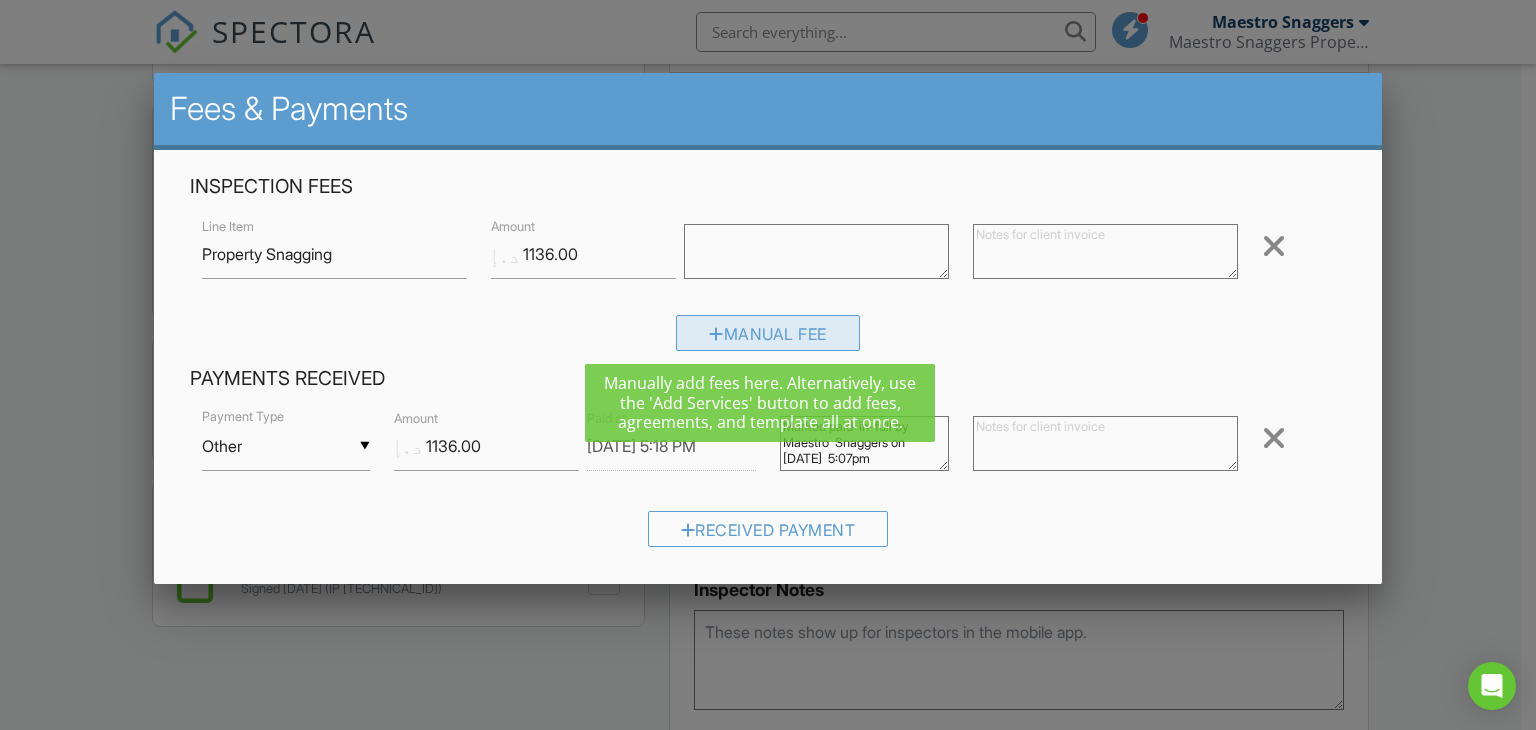 click on "Manual Fee" at bounding box center (768, 333) 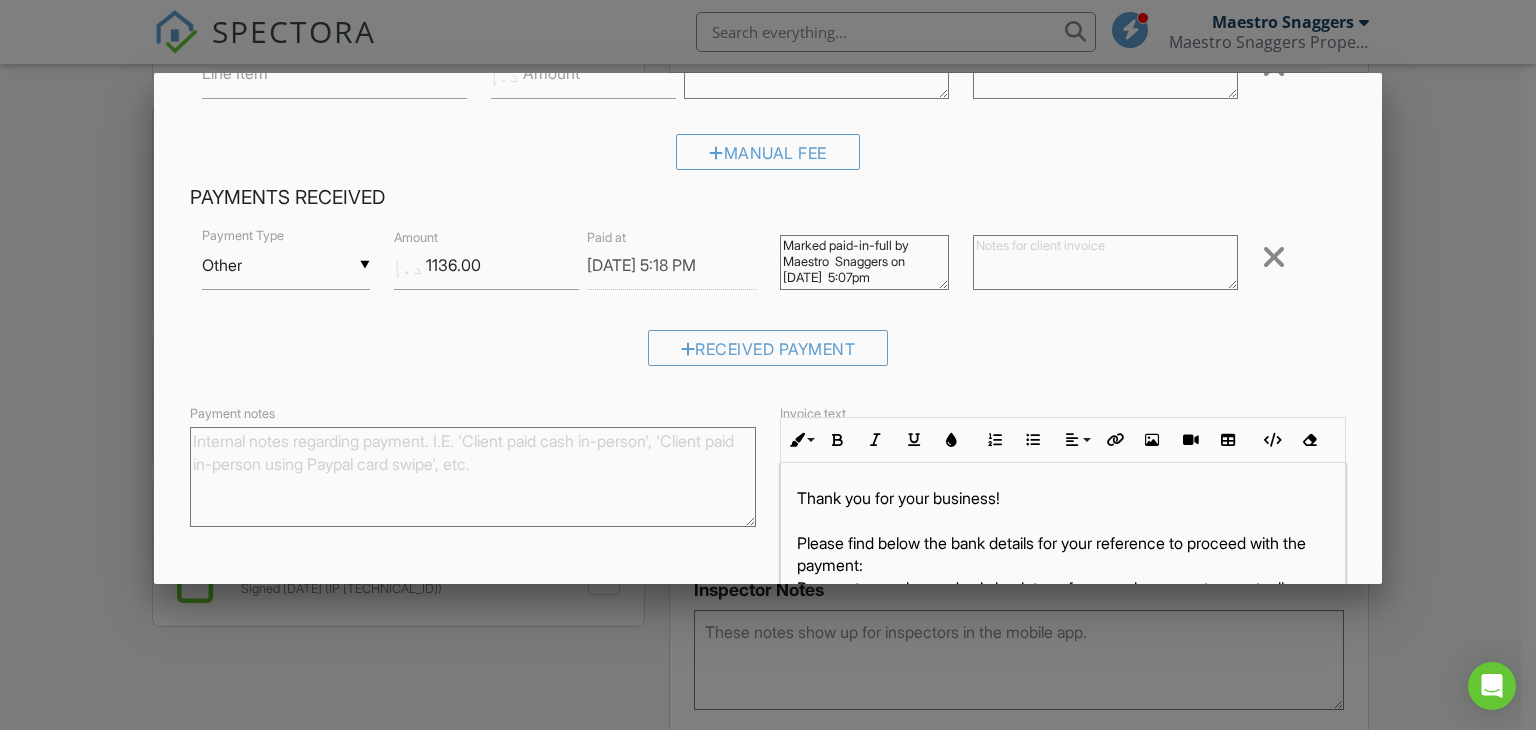 scroll, scrollTop: 300, scrollLeft: 0, axis: vertical 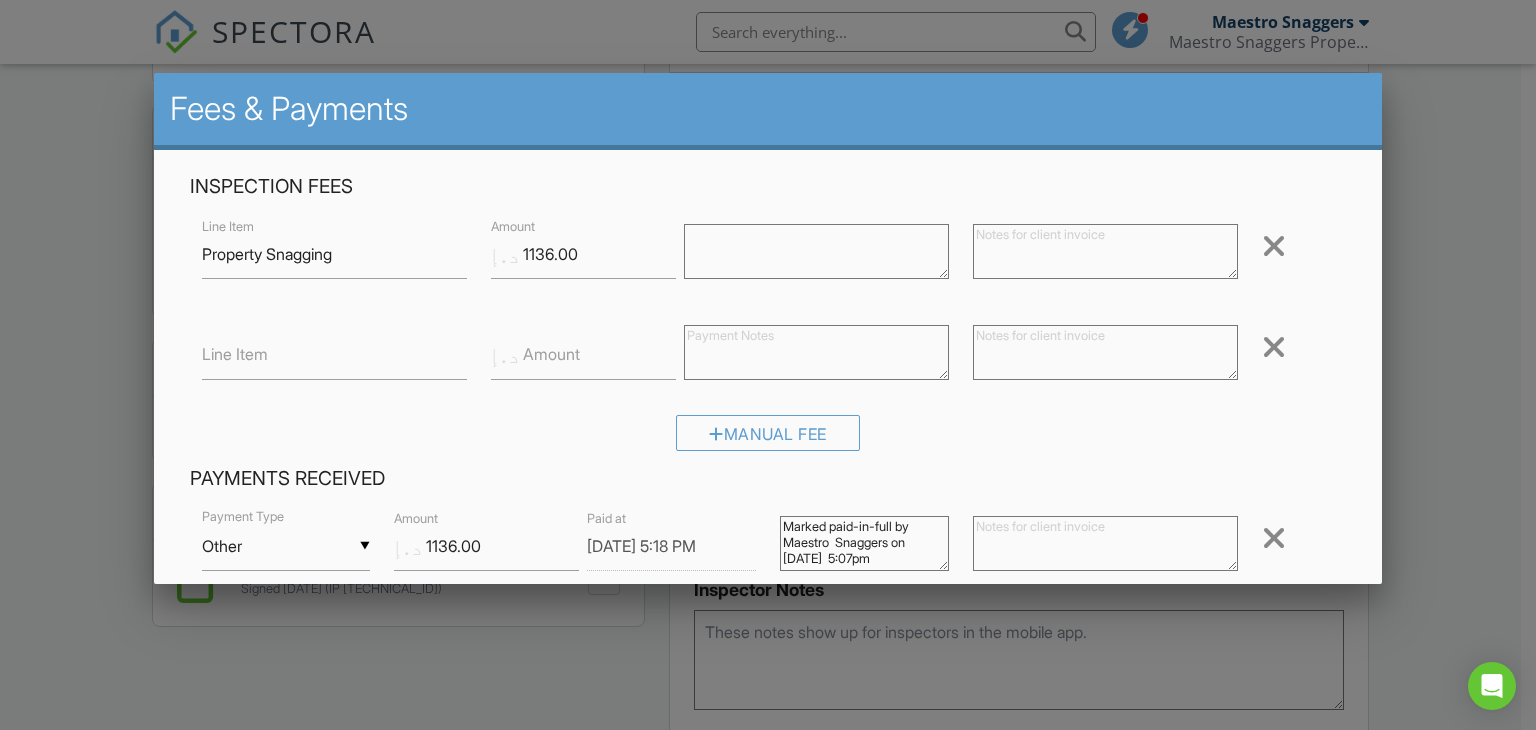 click at bounding box center [1274, 347] 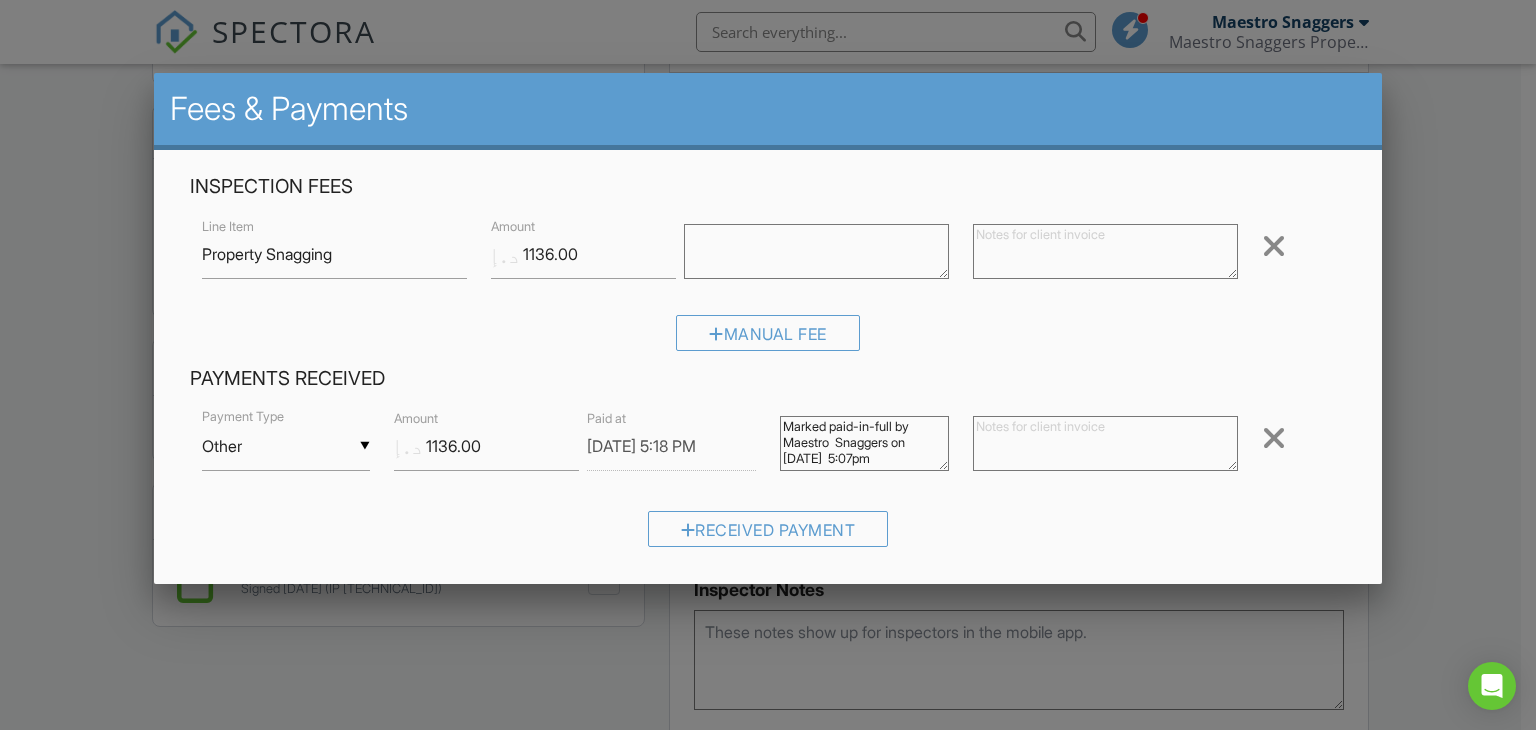 click at bounding box center [768, 356] 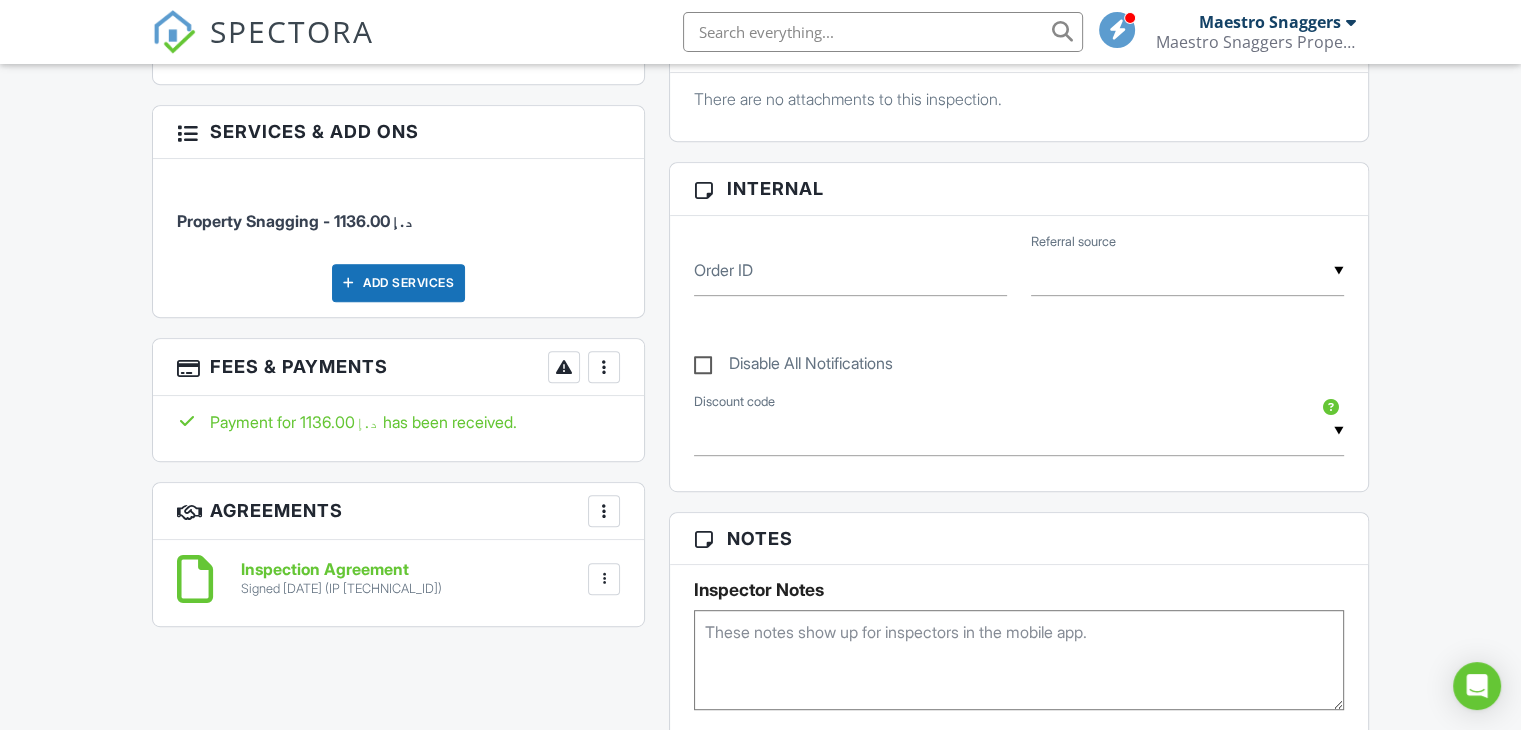click on "Inspection Agreement" at bounding box center (341, 570) 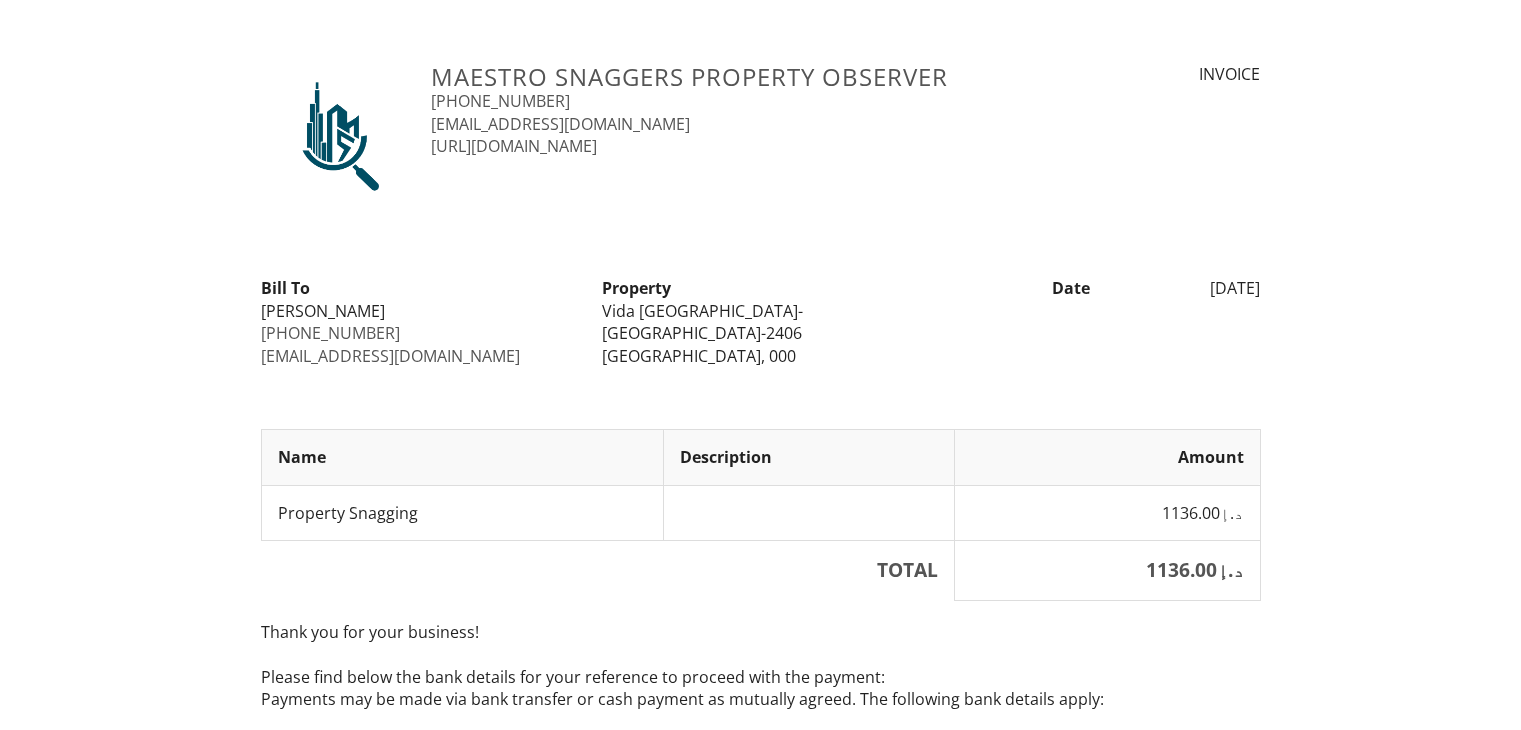 scroll, scrollTop: 0, scrollLeft: 0, axis: both 